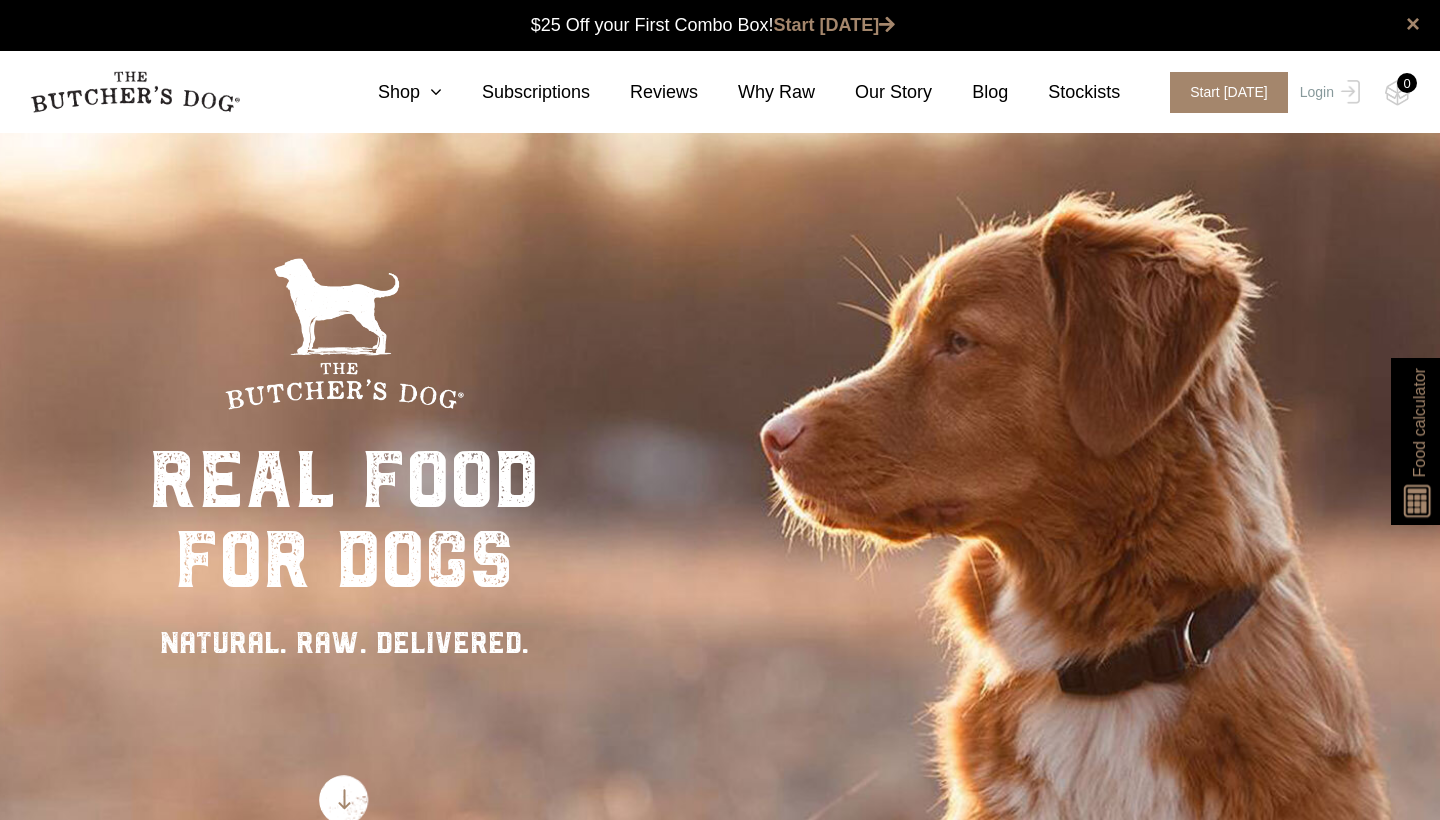 scroll, scrollTop: 1, scrollLeft: 0, axis: vertical 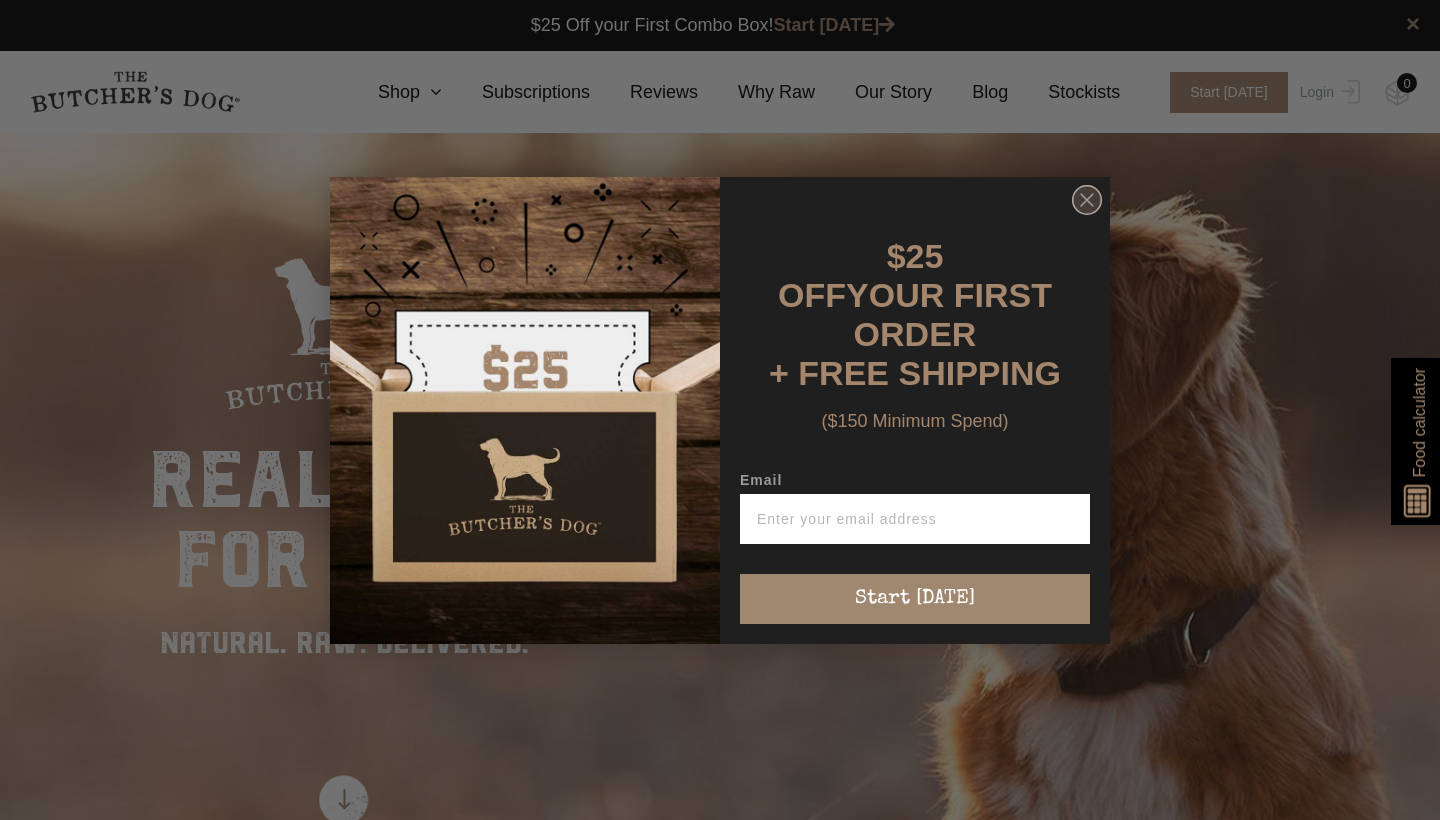 click 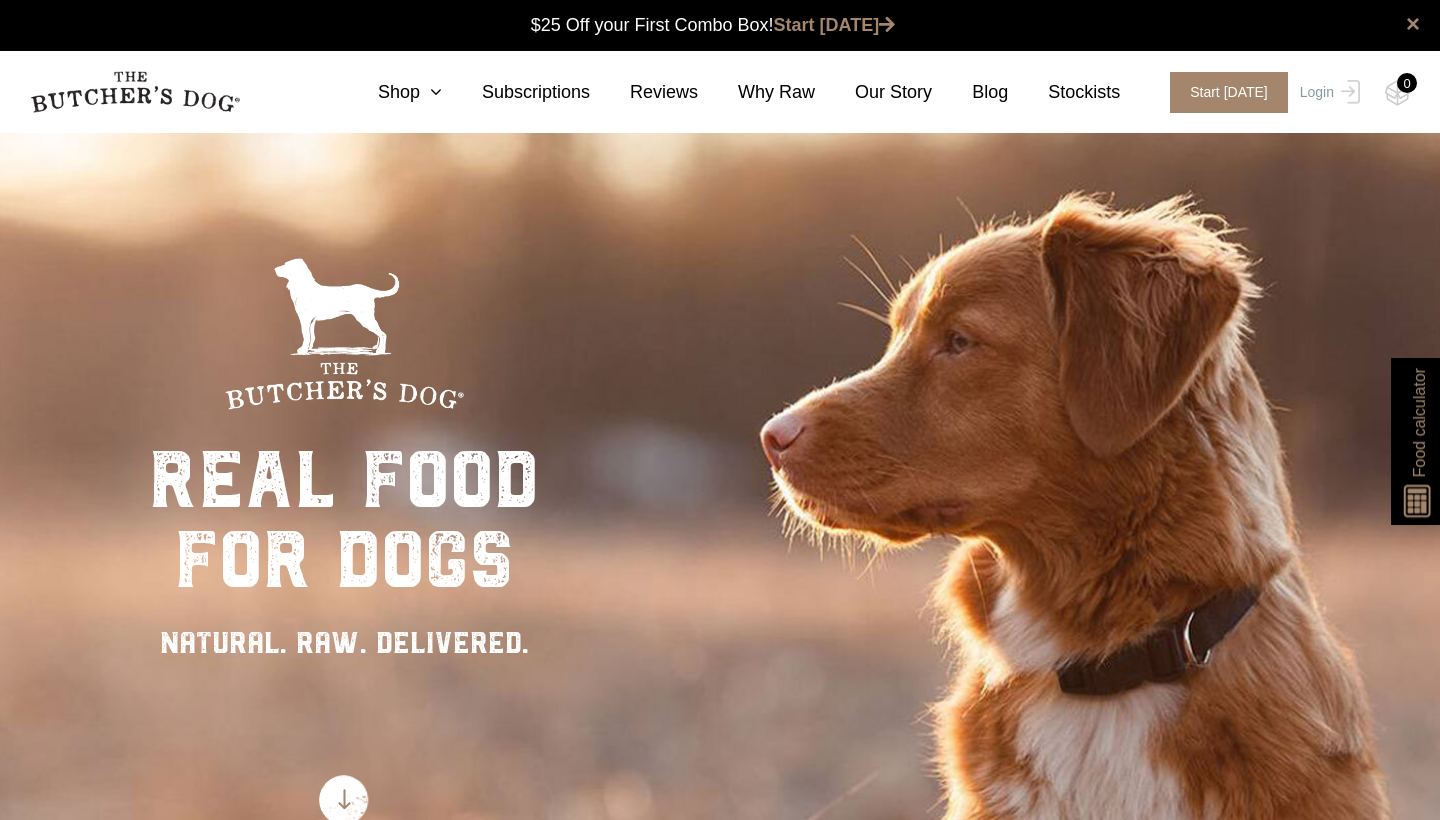 click on "0
Shop
Combo Boxes
Treats" at bounding box center (720, 92) 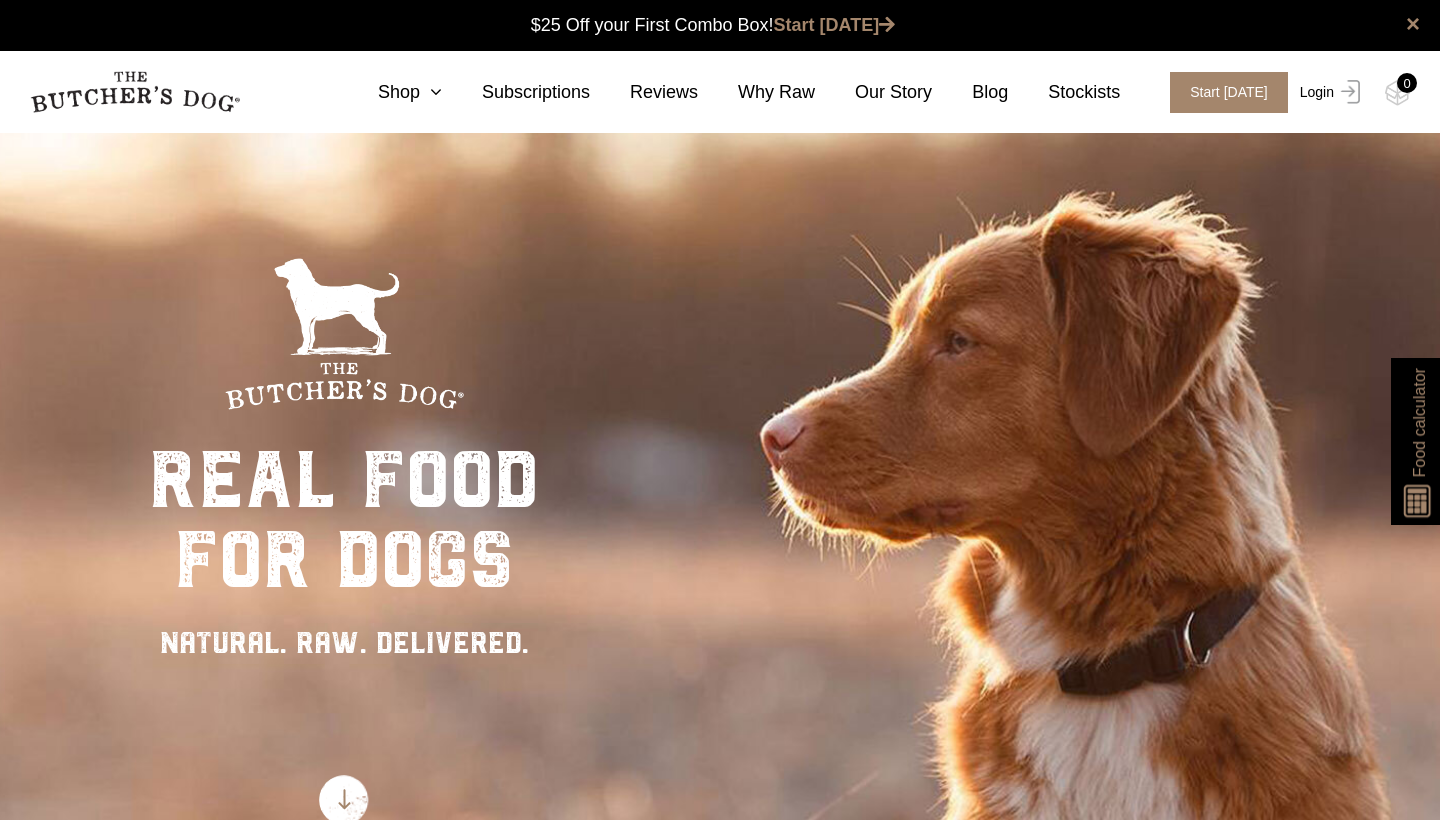 click on "Login" at bounding box center [1327, 92] 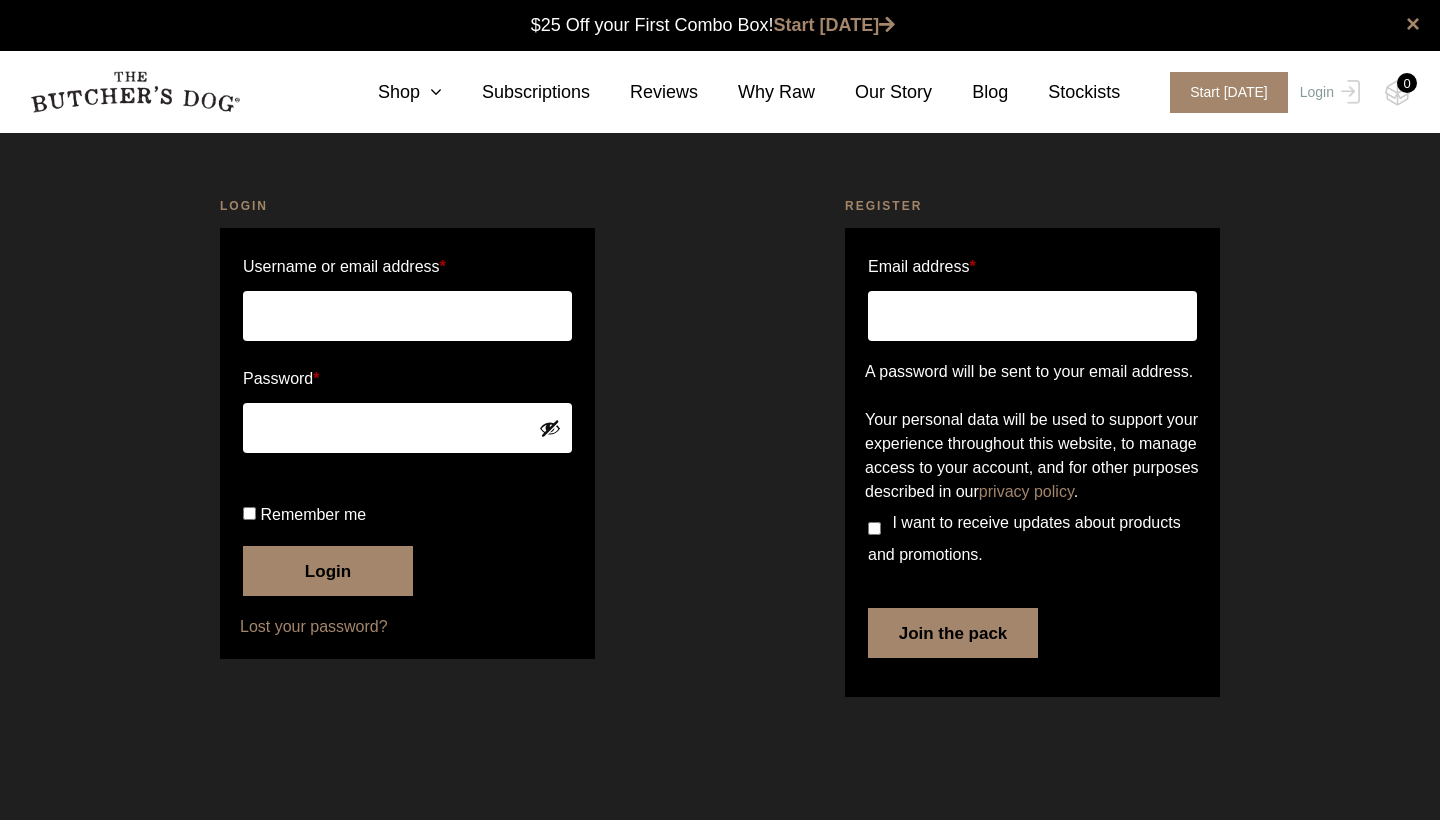 scroll, scrollTop: 0, scrollLeft: 0, axis: both 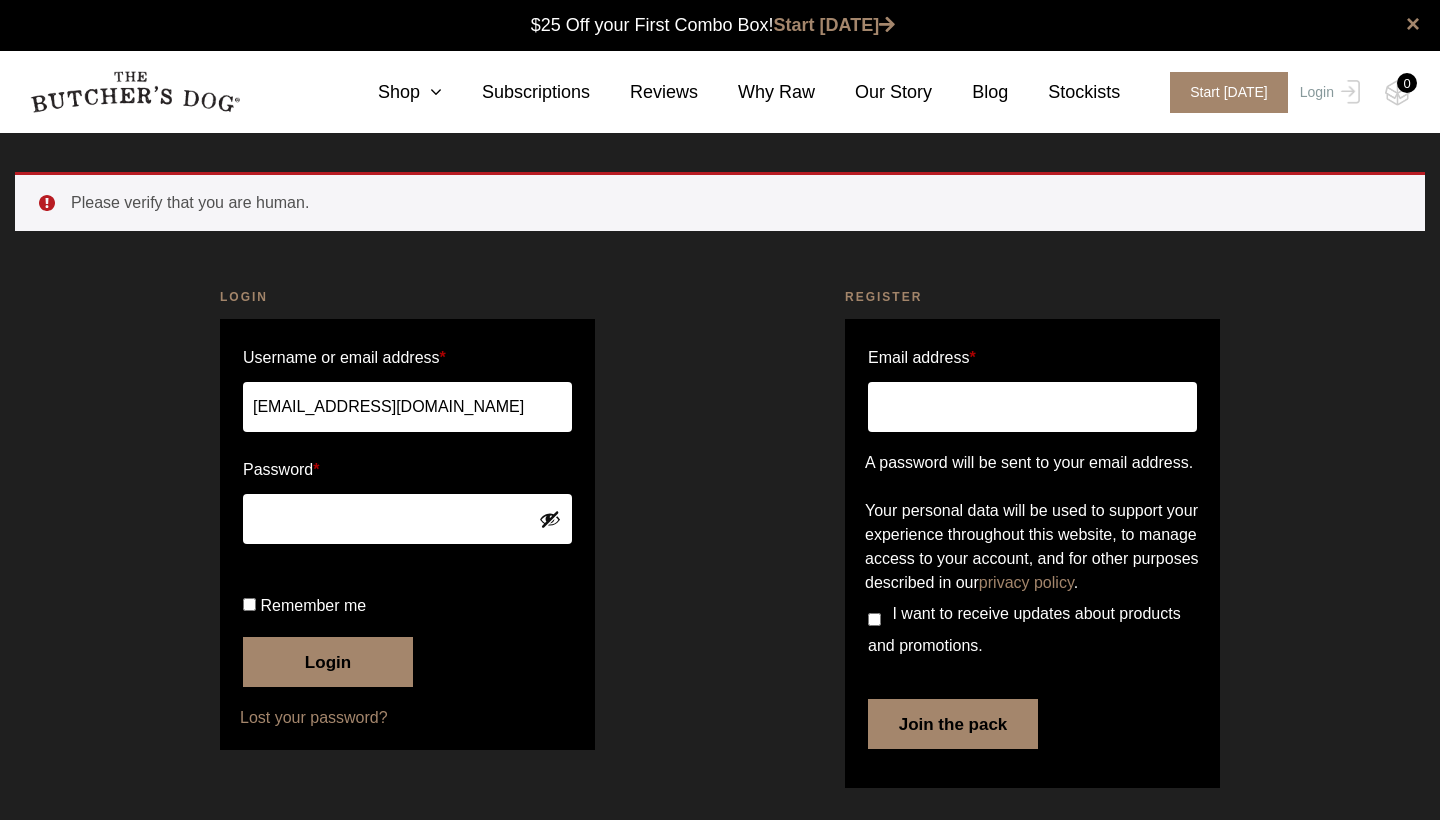 click on "Remember me" at bounding box center [407, 606] 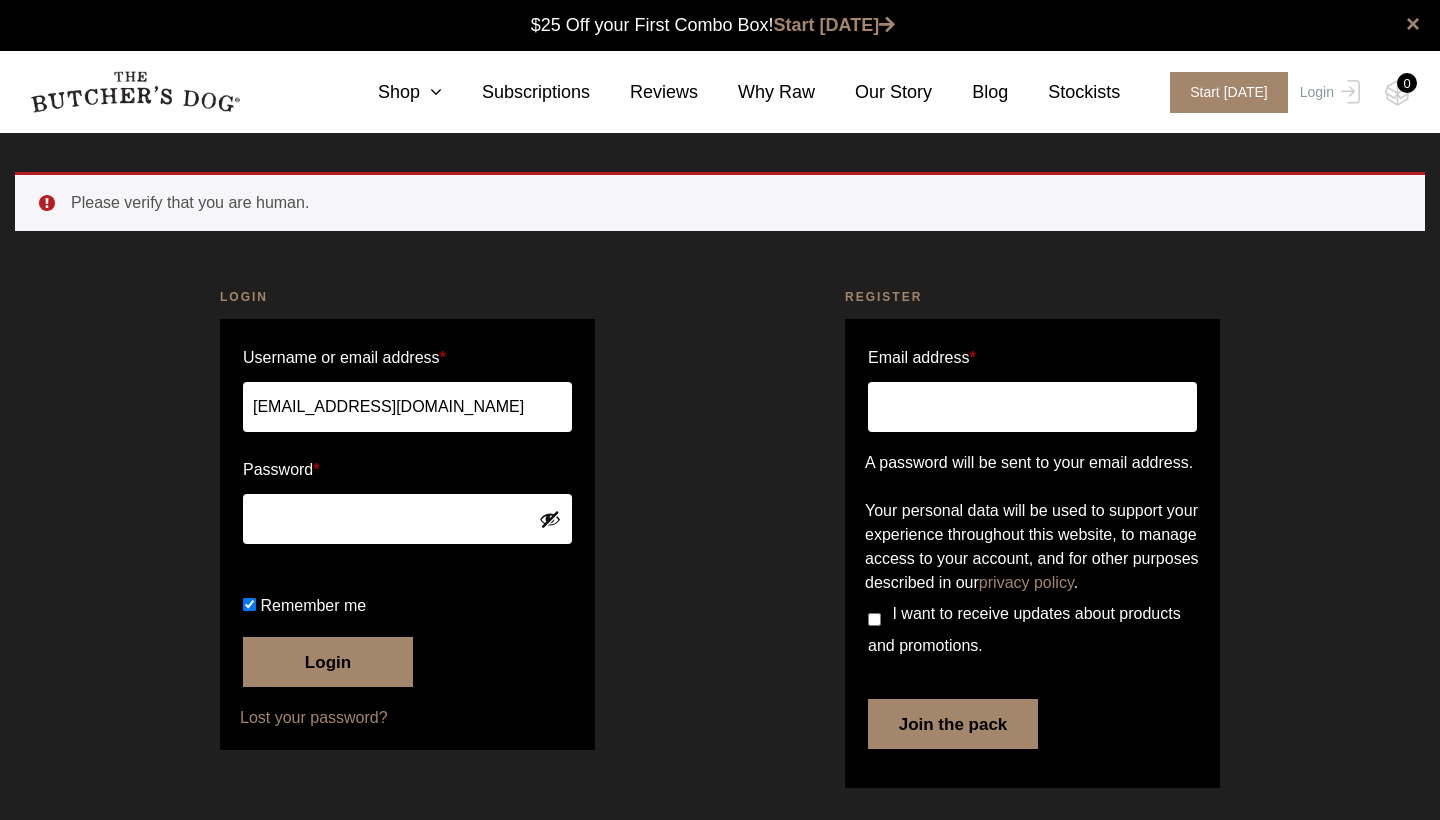 click on "Login" at bounding box center [328, 662] 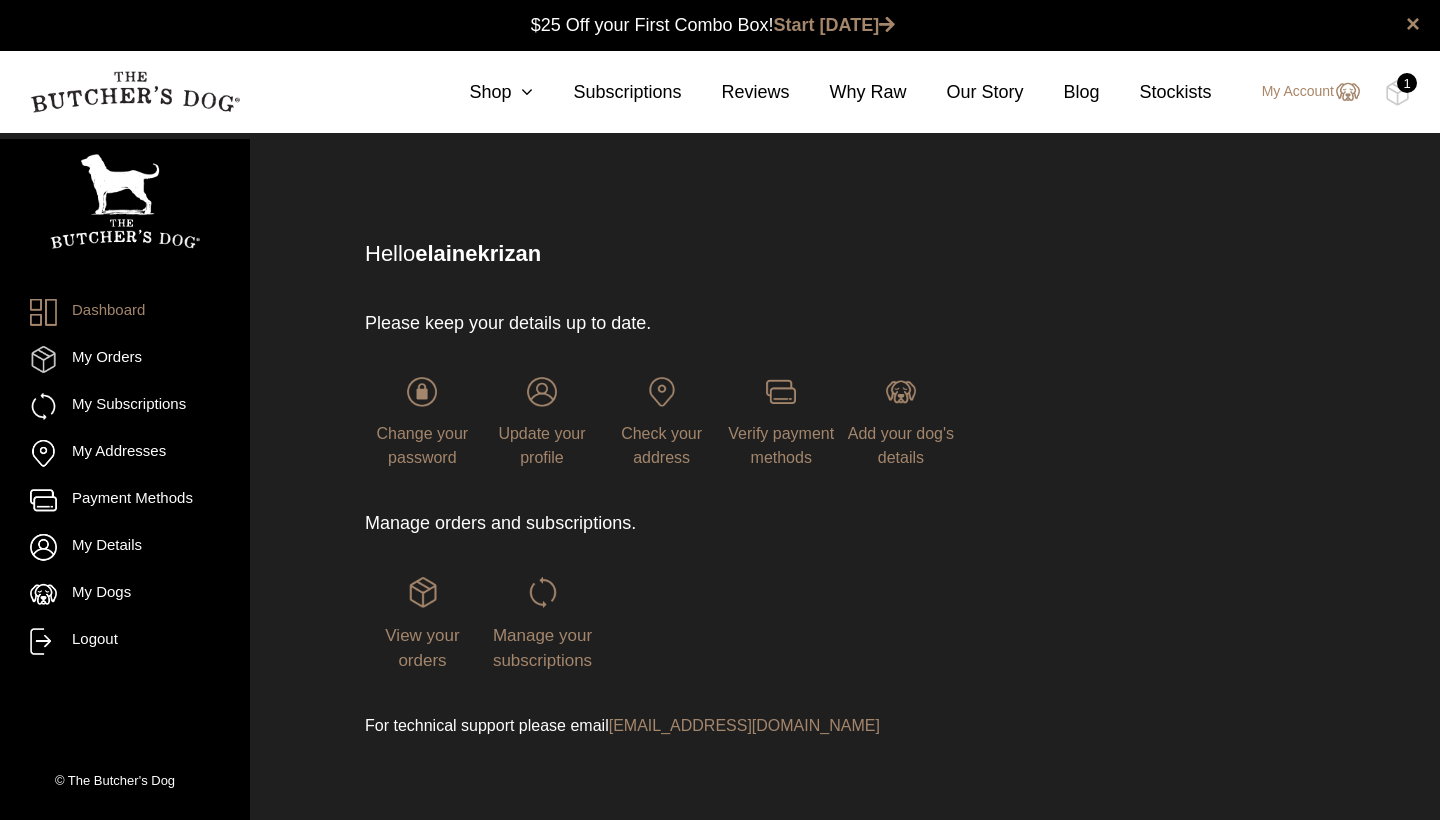 scroll, scrollTop: 0, scrollLeft: 0, axis: both 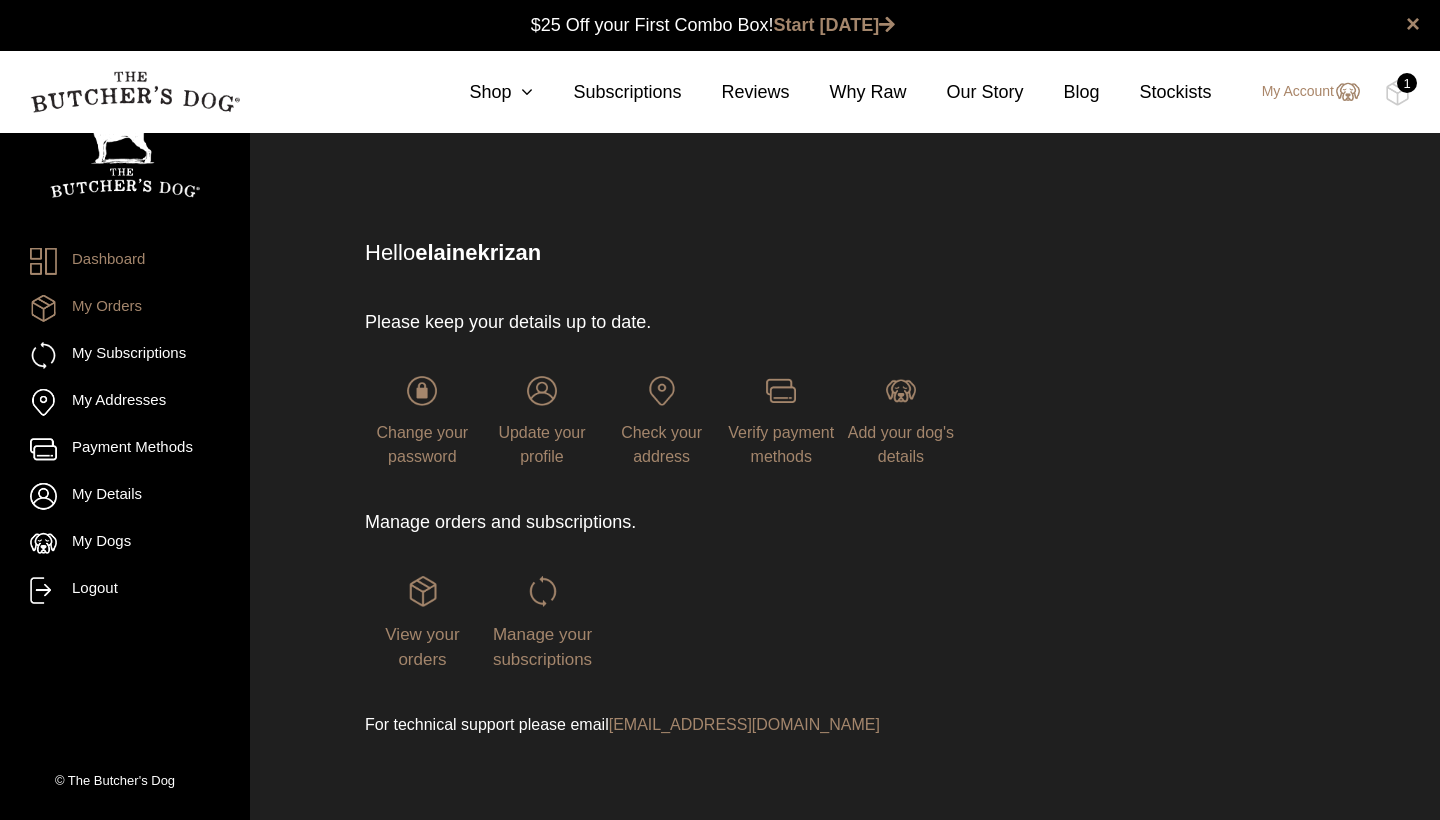 click on "My Orders" at bounding box center [125, 308] 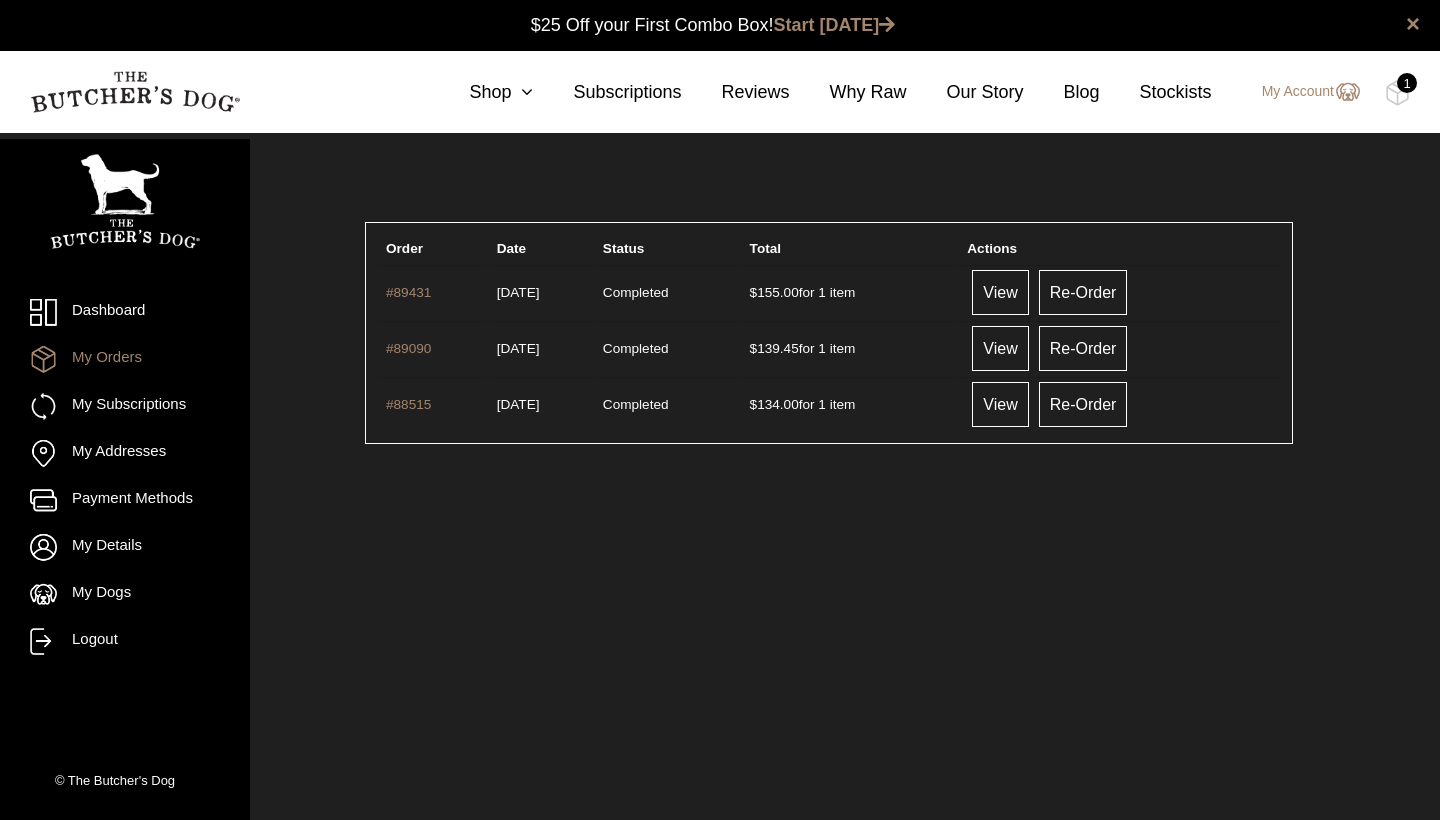 scroll, scrollTop: 0, scrollLeft: 0, axis: both 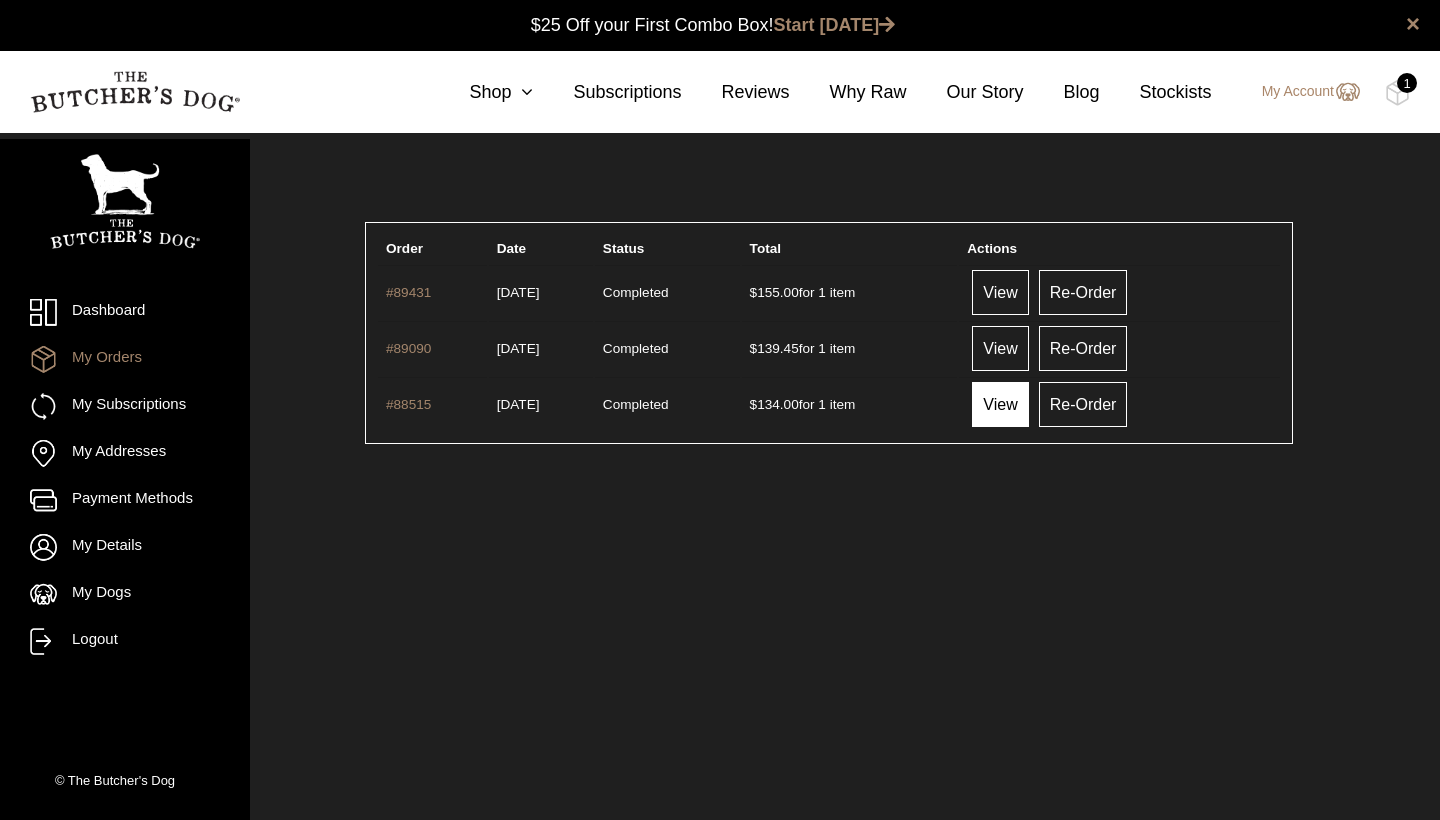 click on "View" at bounding box center (1000, 404) 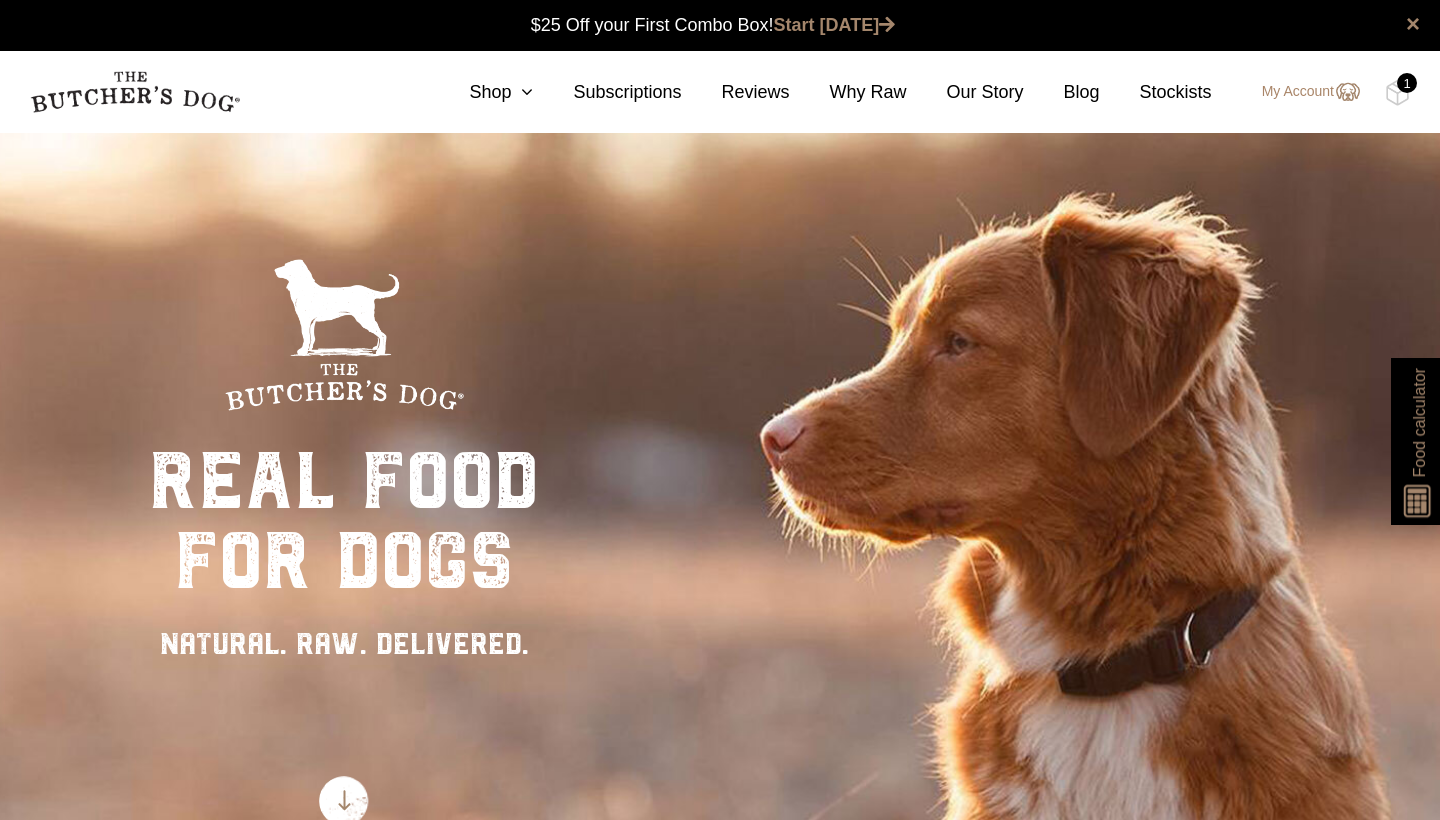 scroll, scrollTop: 0, scrollLeft: 0, axis: both 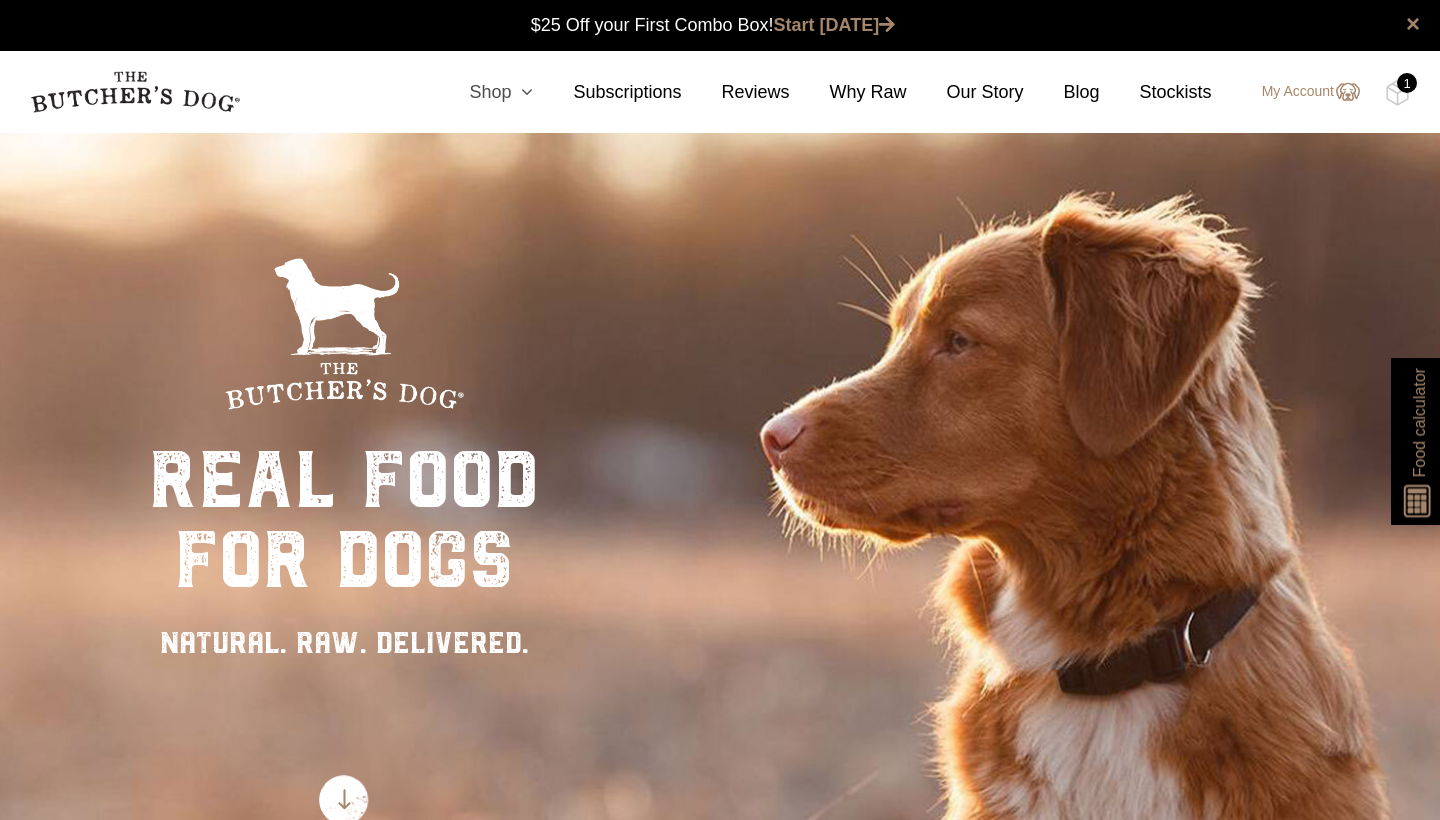 click on "Shop" at bounding box center [481, 92] 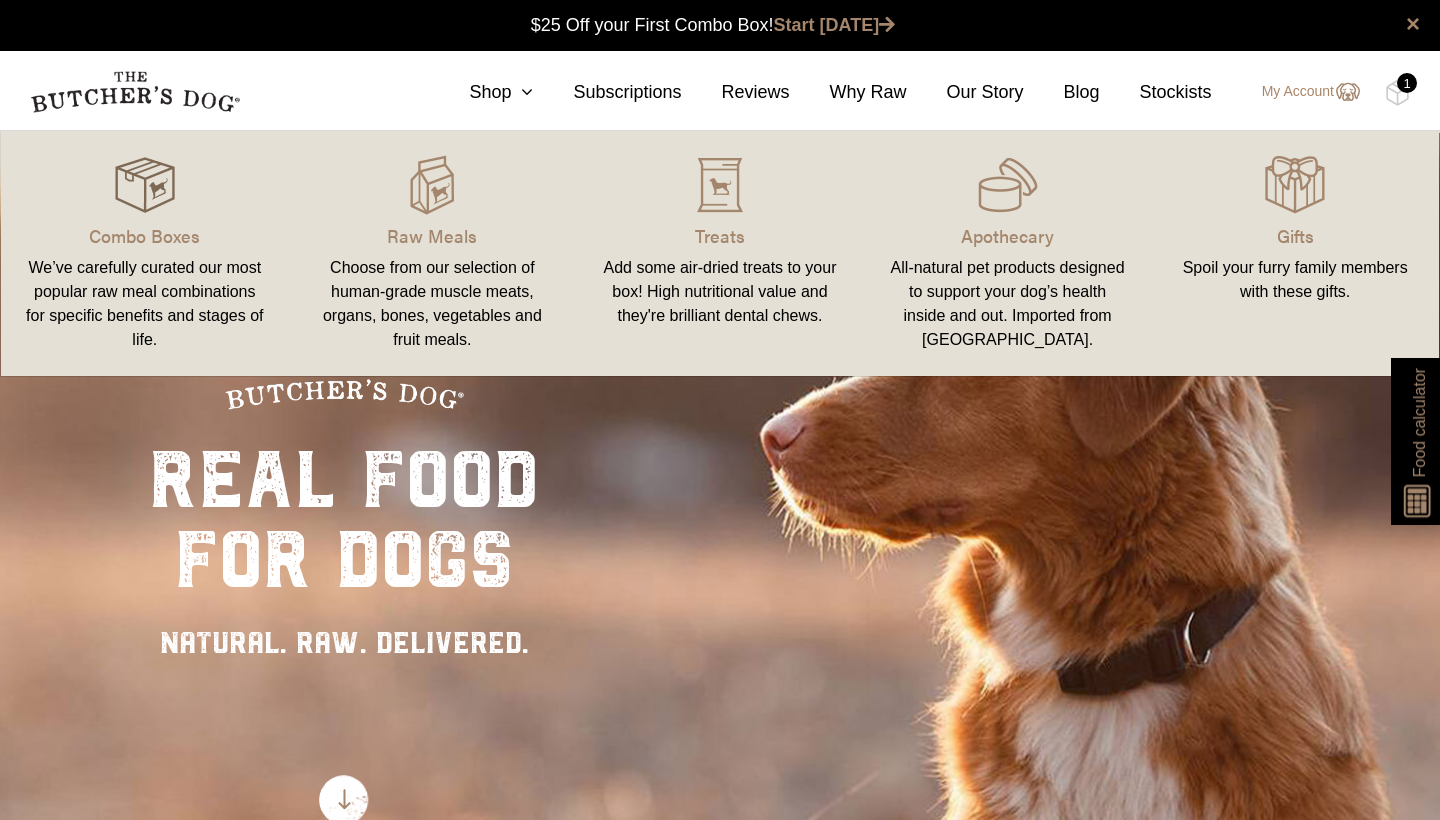 click at bounding box center [145, 185] 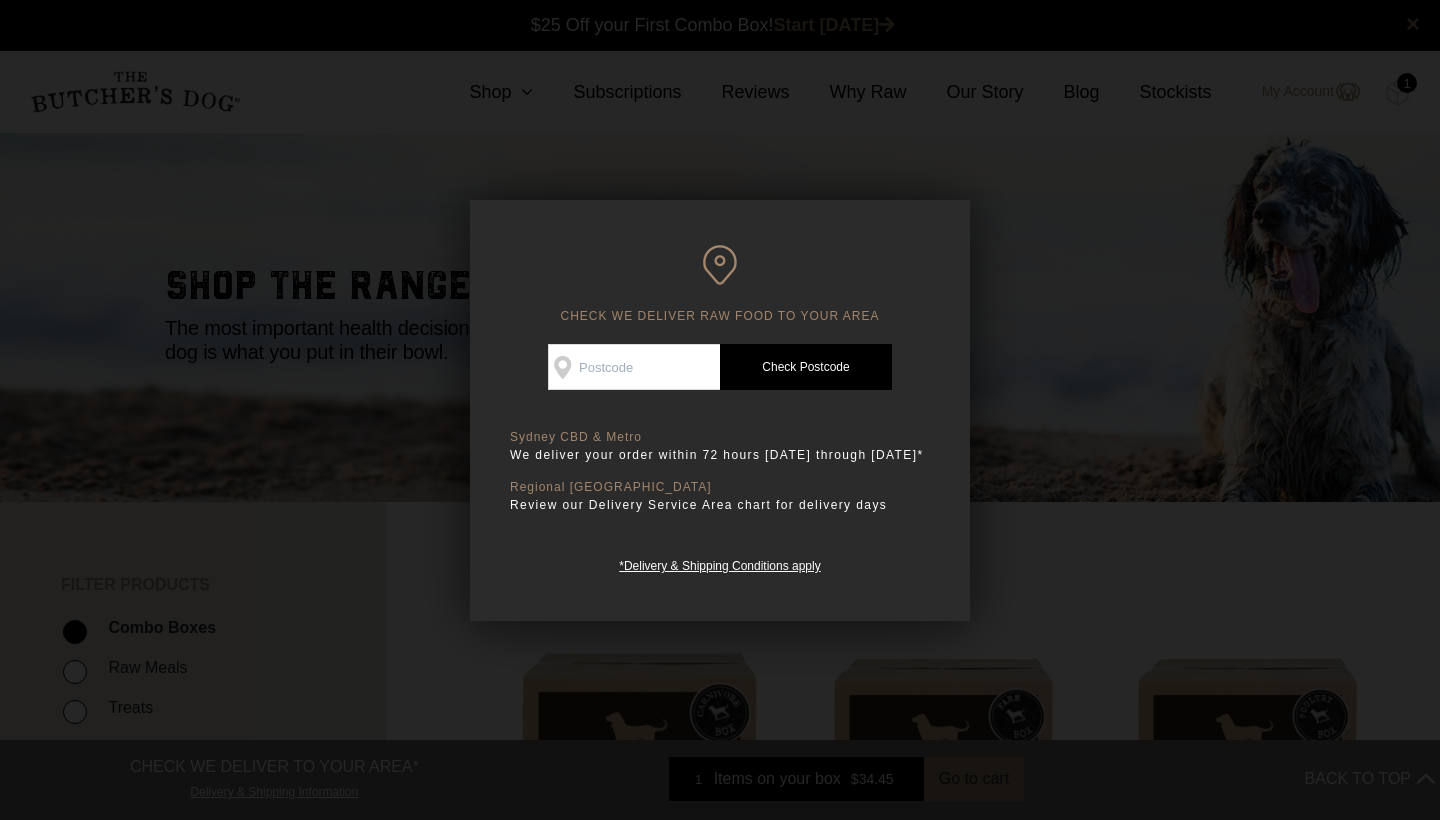scroll, scrollTop: 0, scrollLeft: 0, axis: both 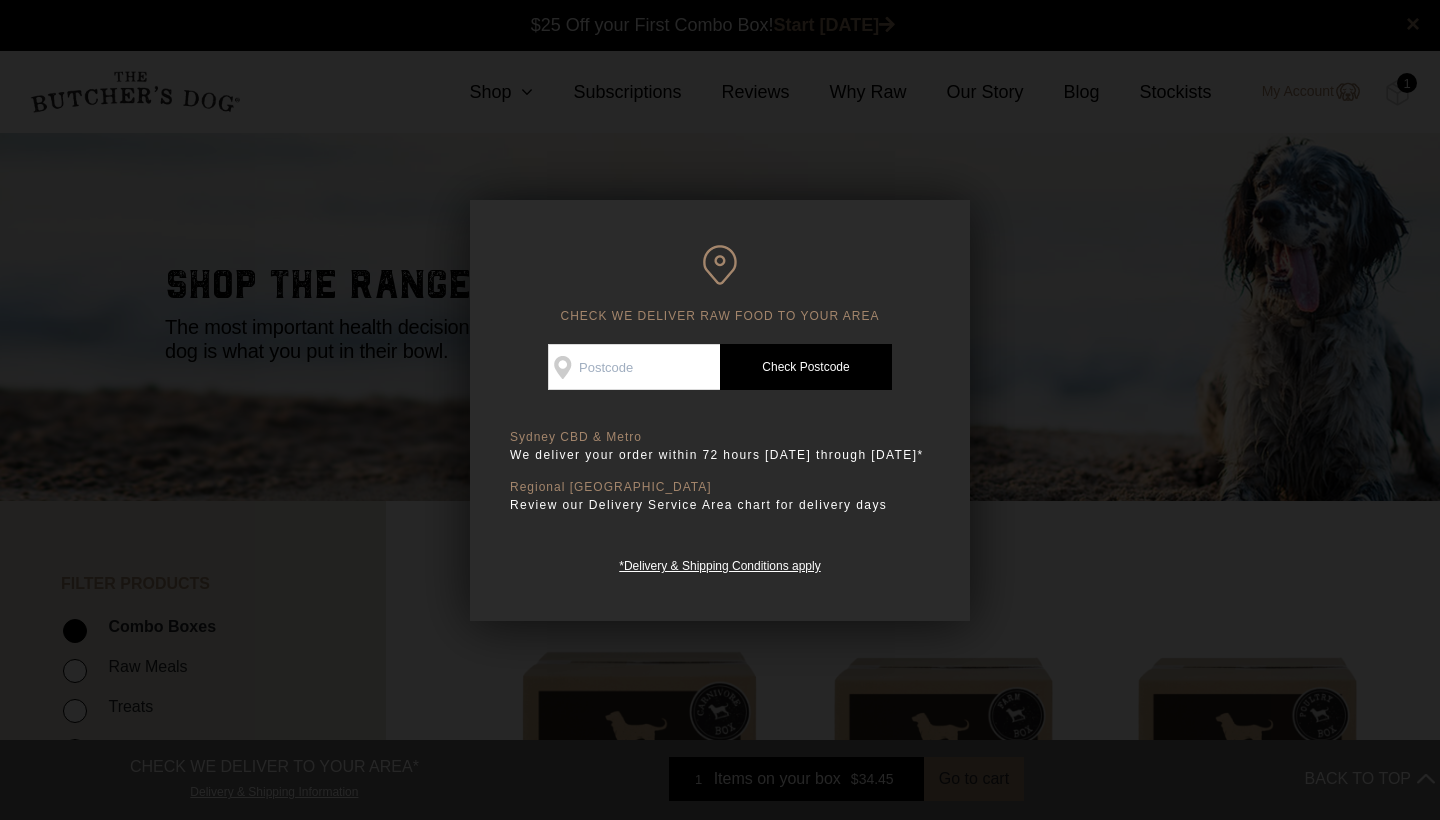 click at bounding box center (720, 410) 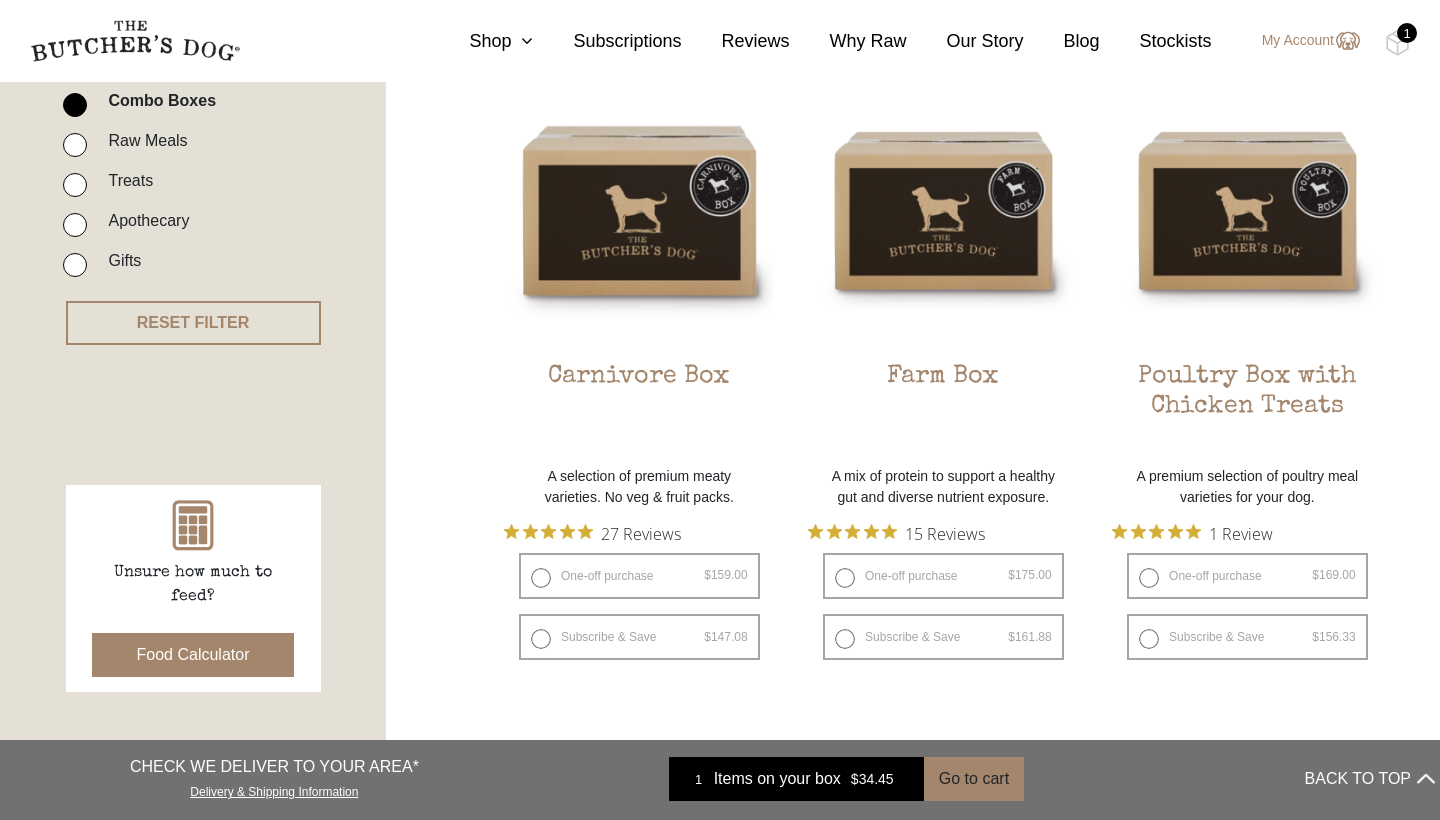 scroll, scrollTop: 522, scrollLeft: 0, axis: vertical 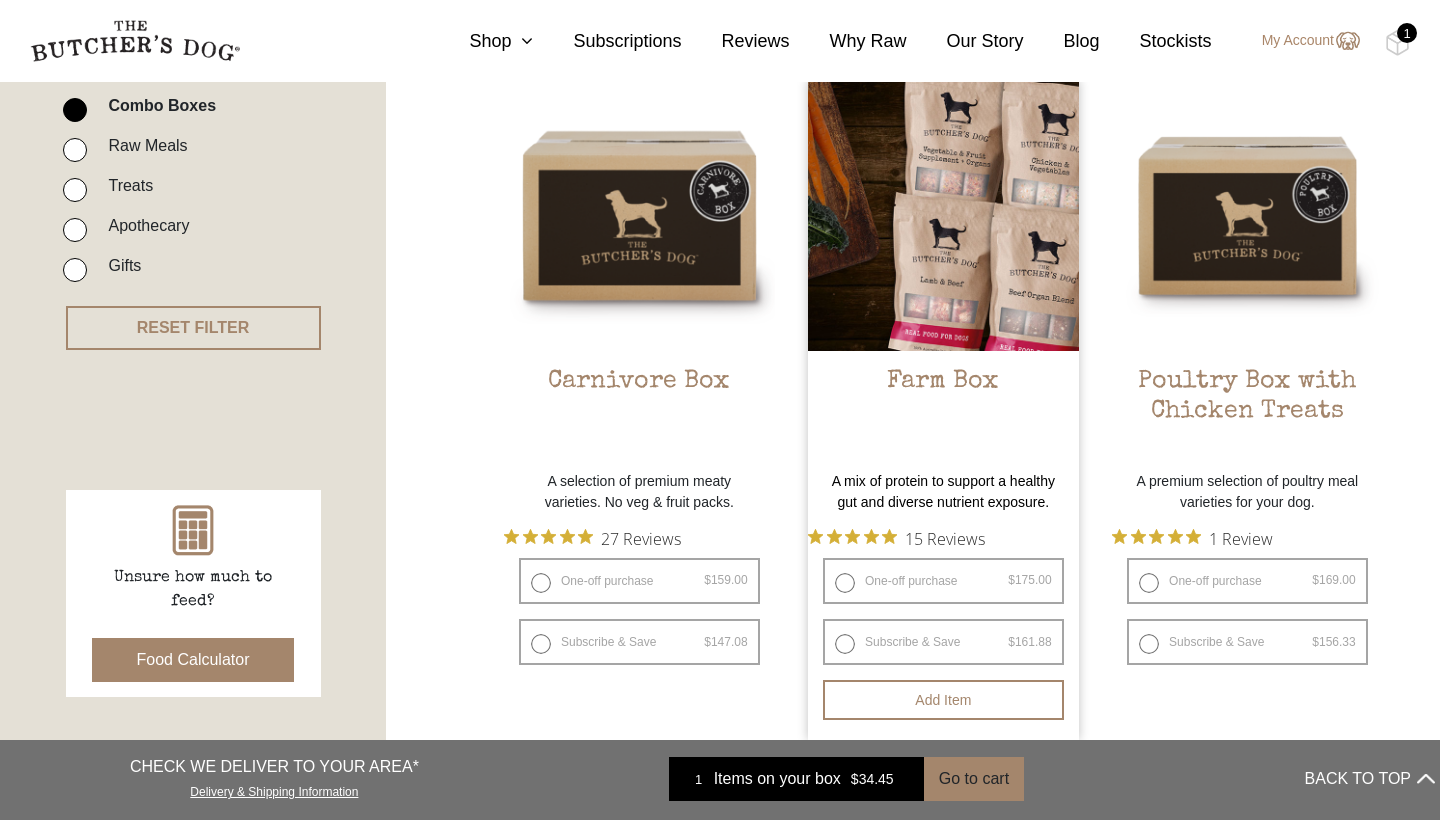 click on "Farm Box" at bounding box center (943, 414) 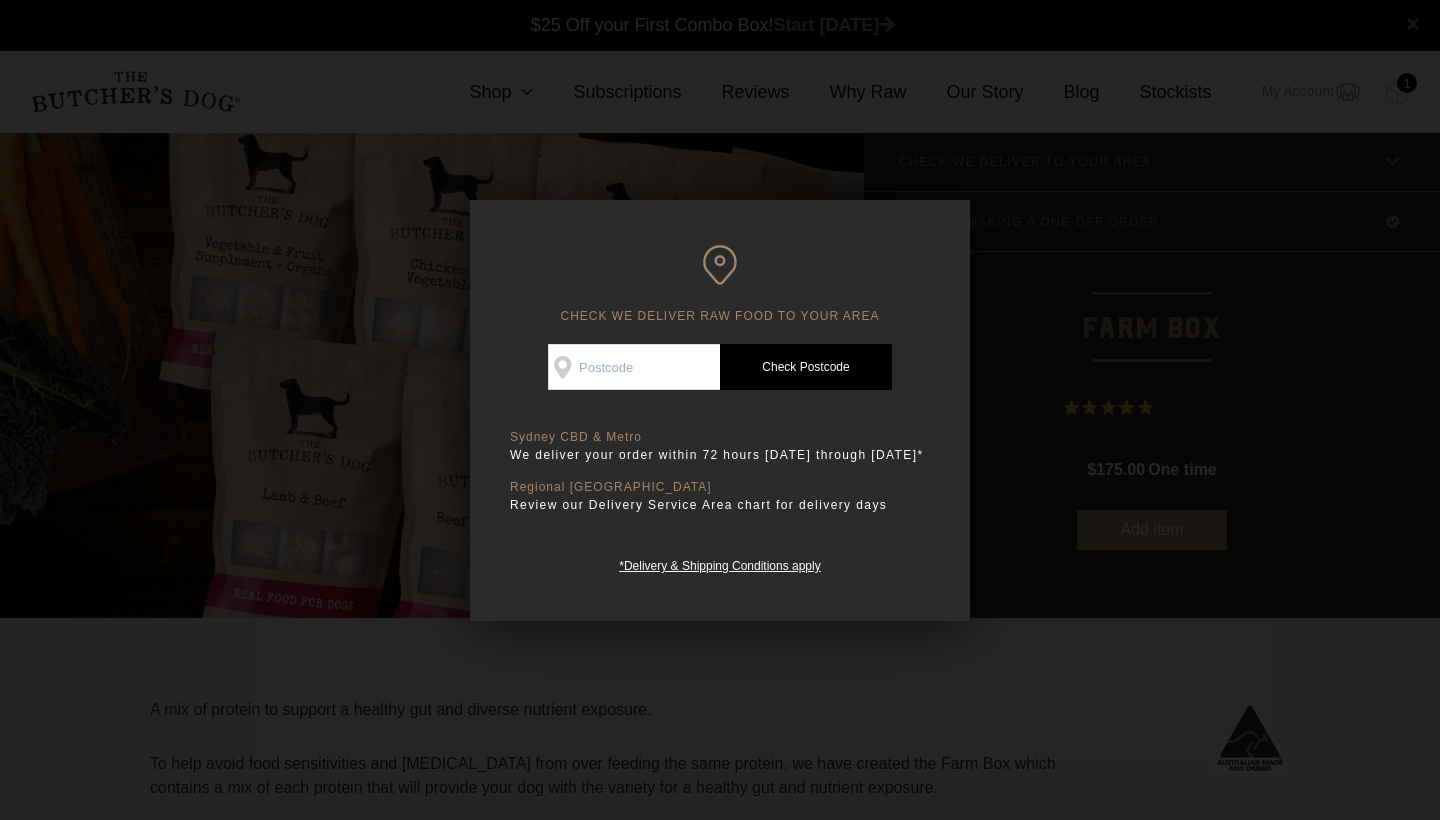 scroll, scrollTop: 0, scrollLeft: 0, axis: both 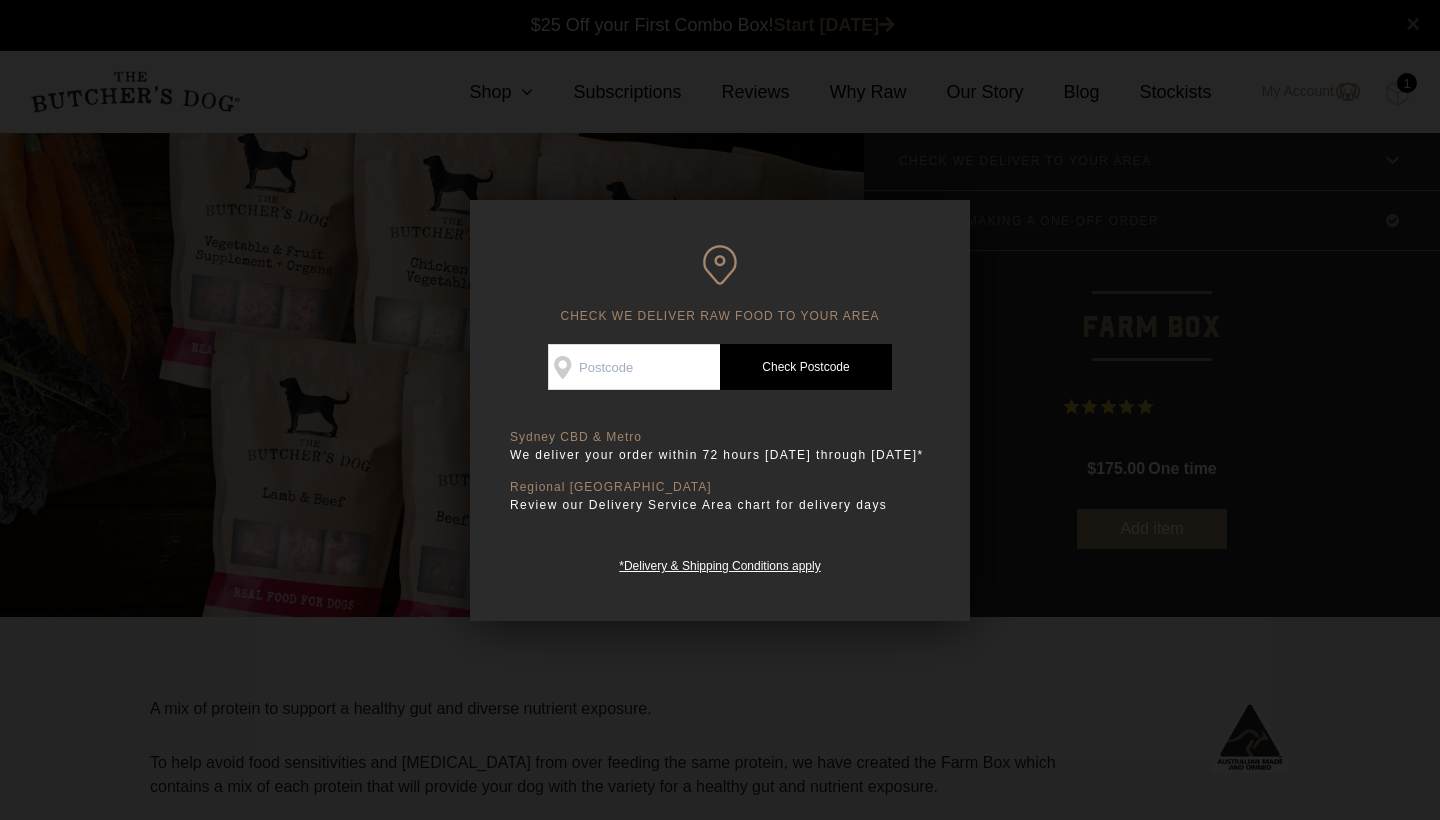 click on "Check Availability At" at bounding box center [634, 367] 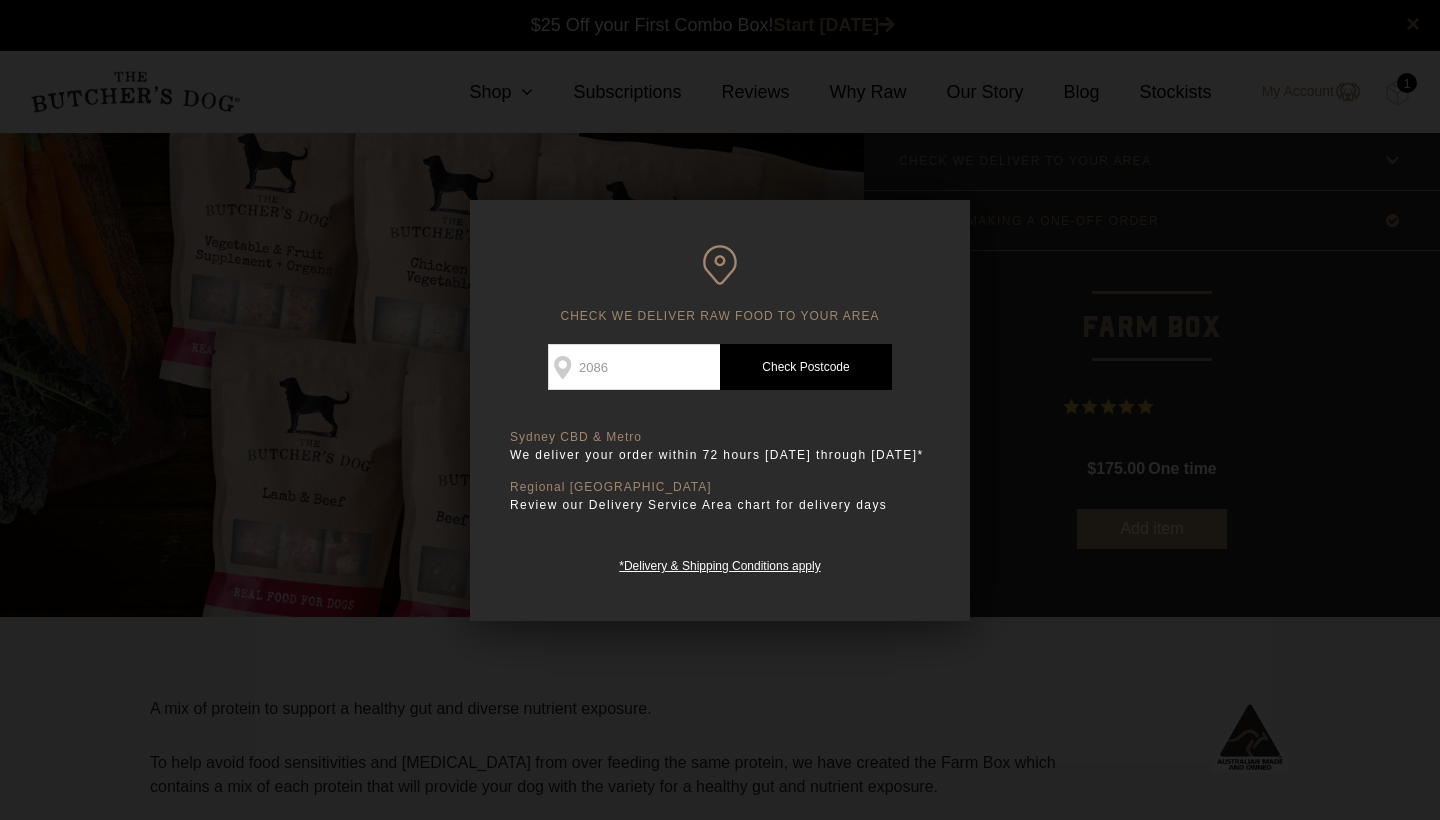 type on "2086" 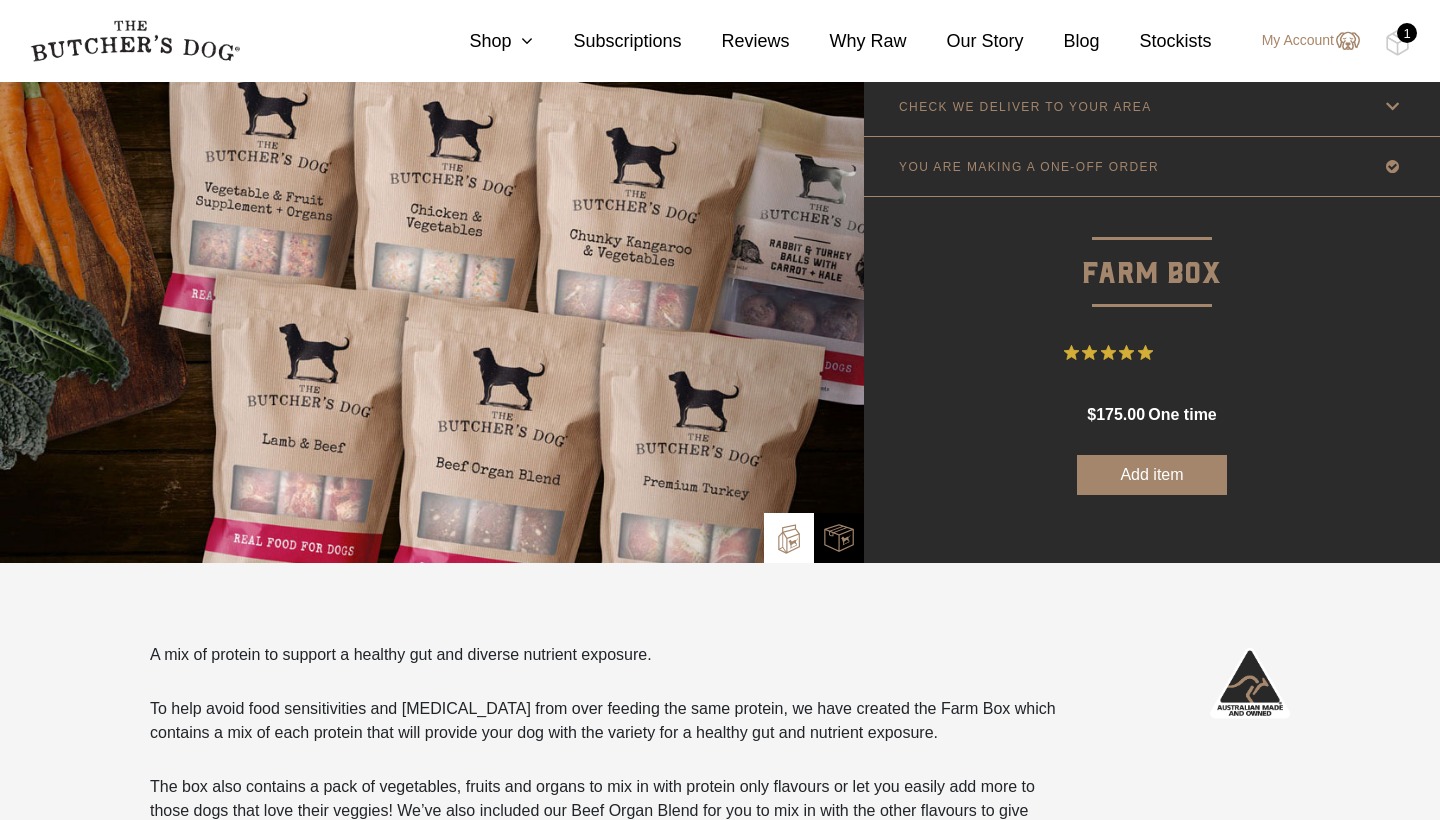 scroll, scrollTop: 0, scrollLeft: 0, axis: both 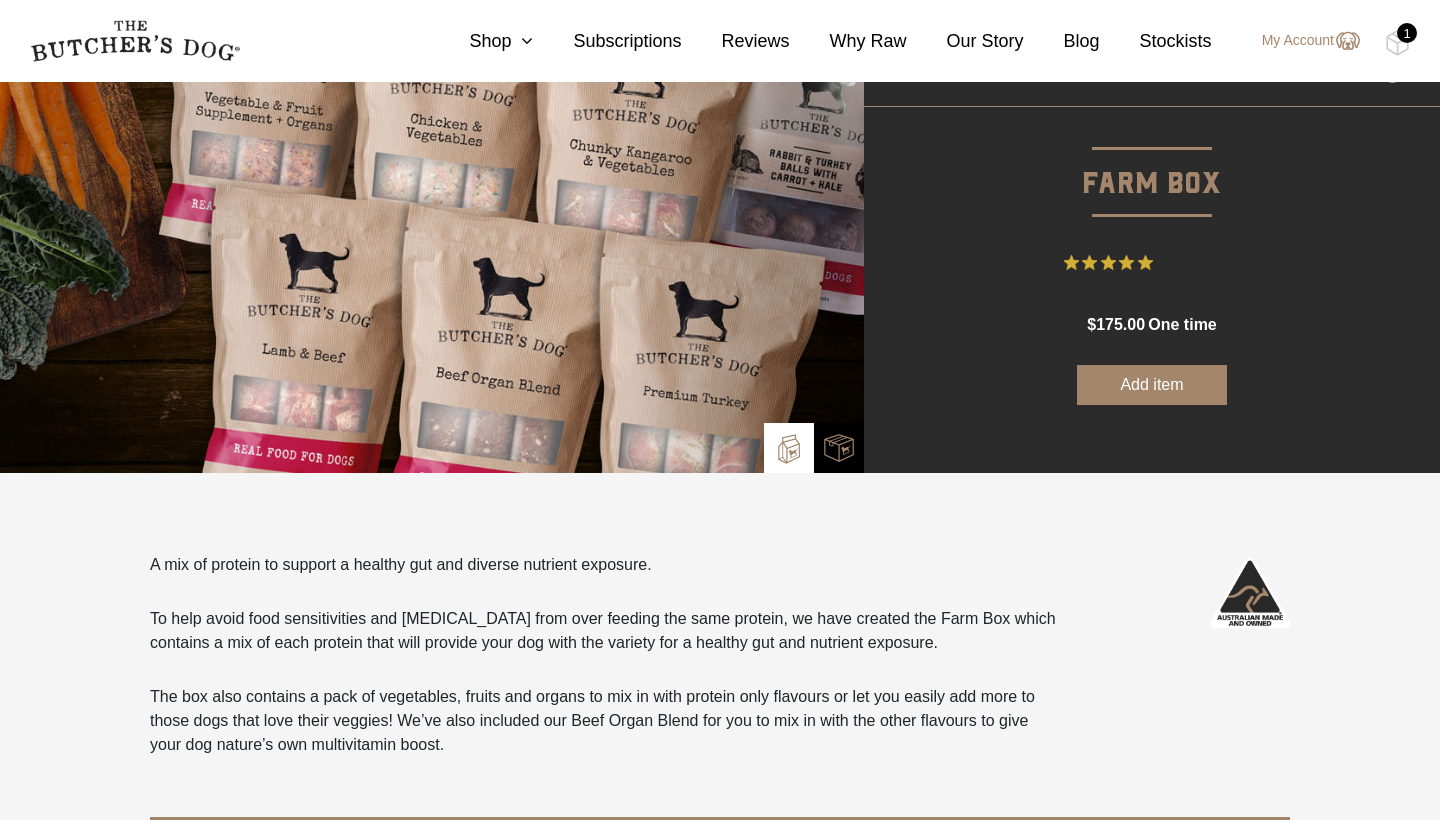 click on "Add item" at bounding box center (1152, 385) 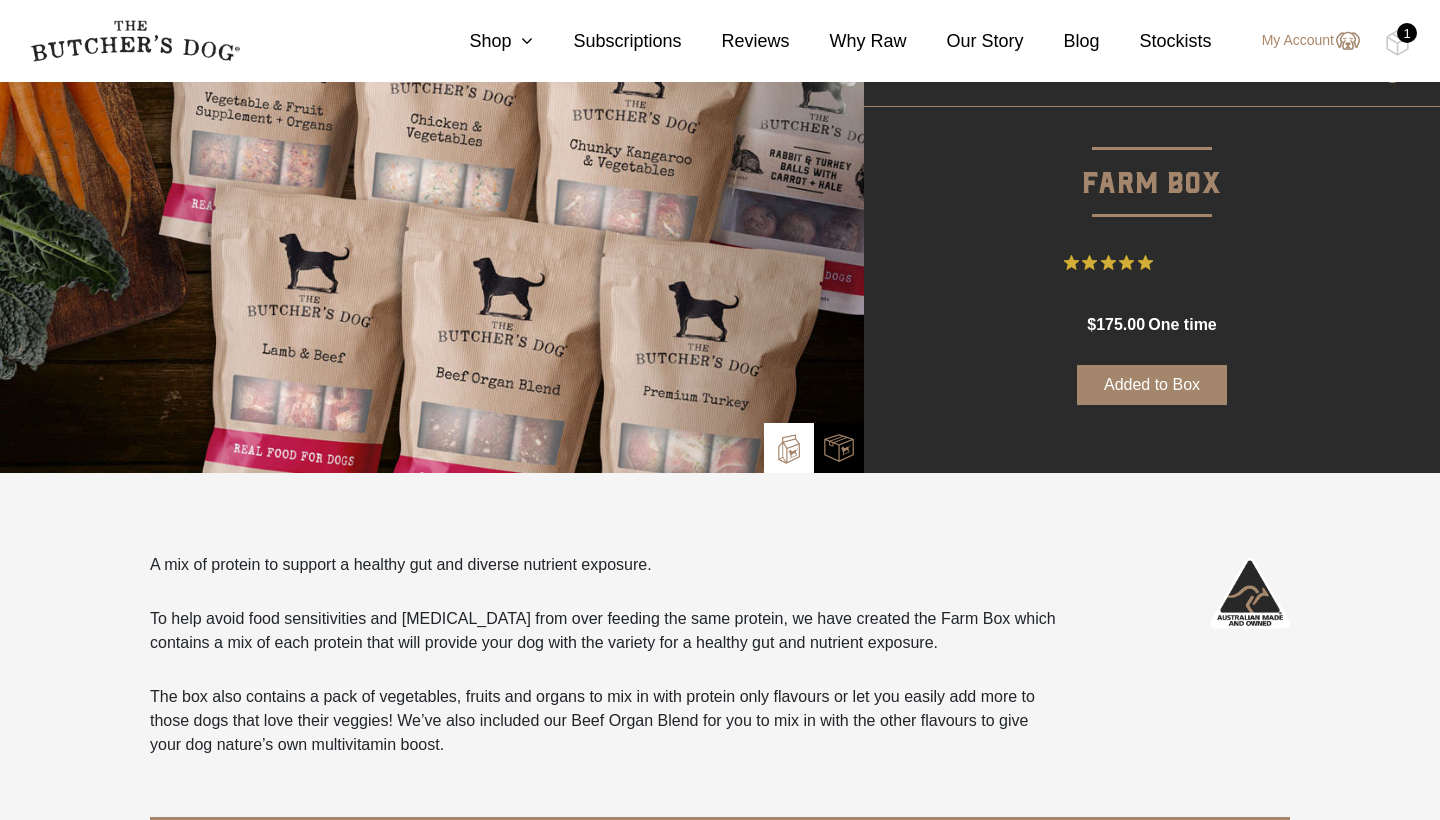 click on "1" at bounding box center [1407, 33] 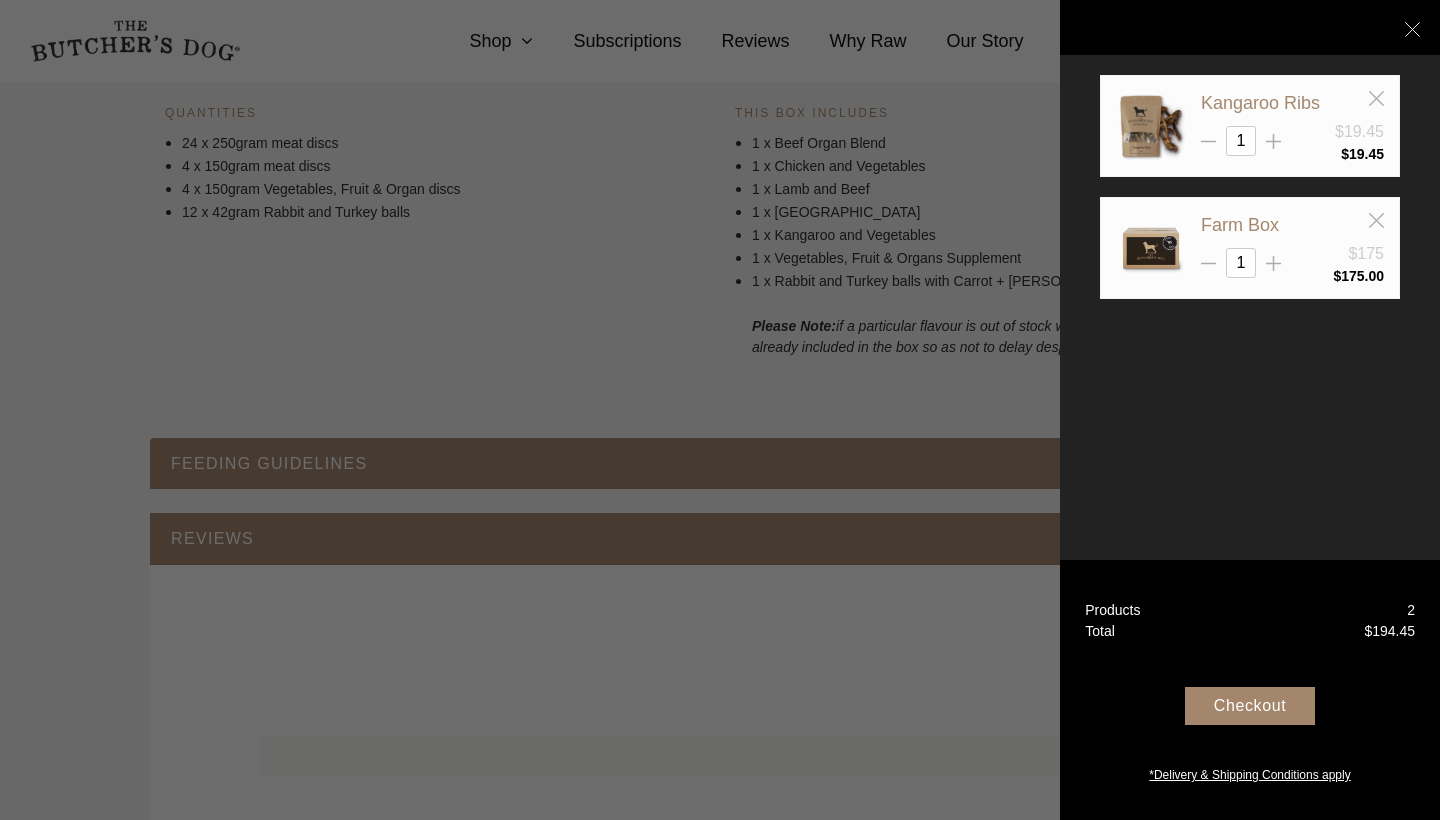 scroll, scrollTop: 923, scrollLeft: 0, axis: vertical 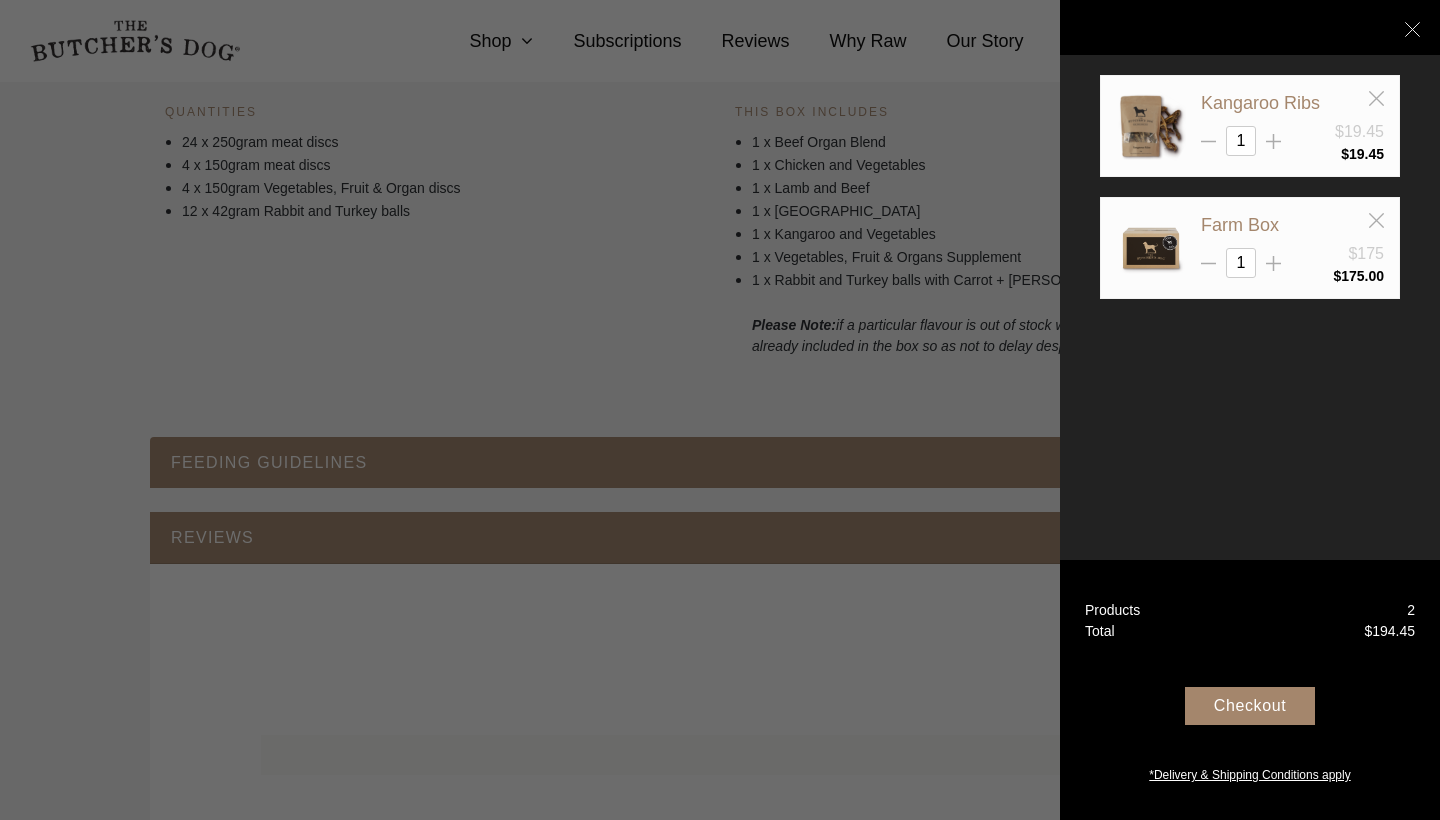 click at bounding box center [720, 410] 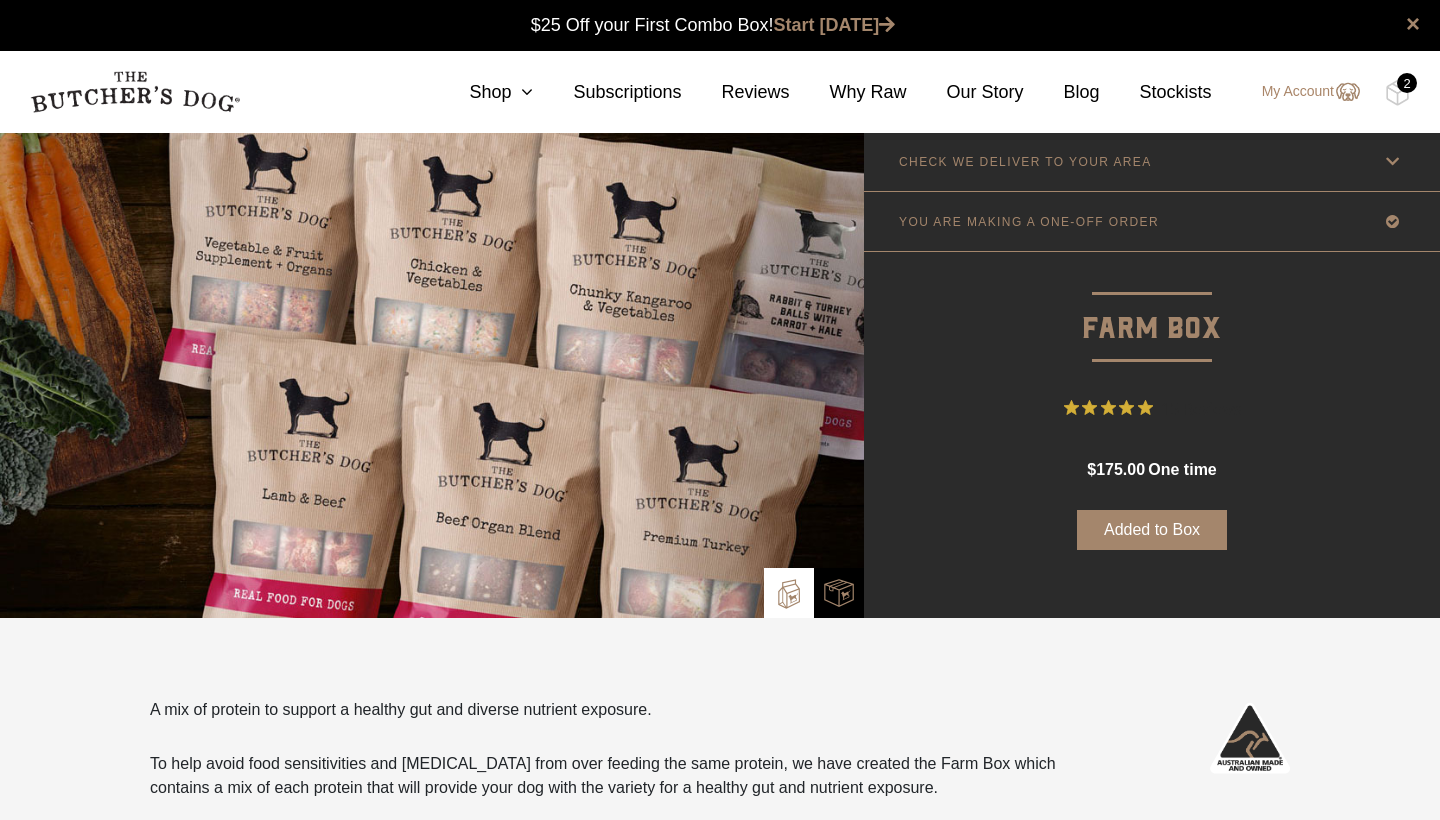 scroll, scrollTop: 0, scrollLeft: 0, axis: both 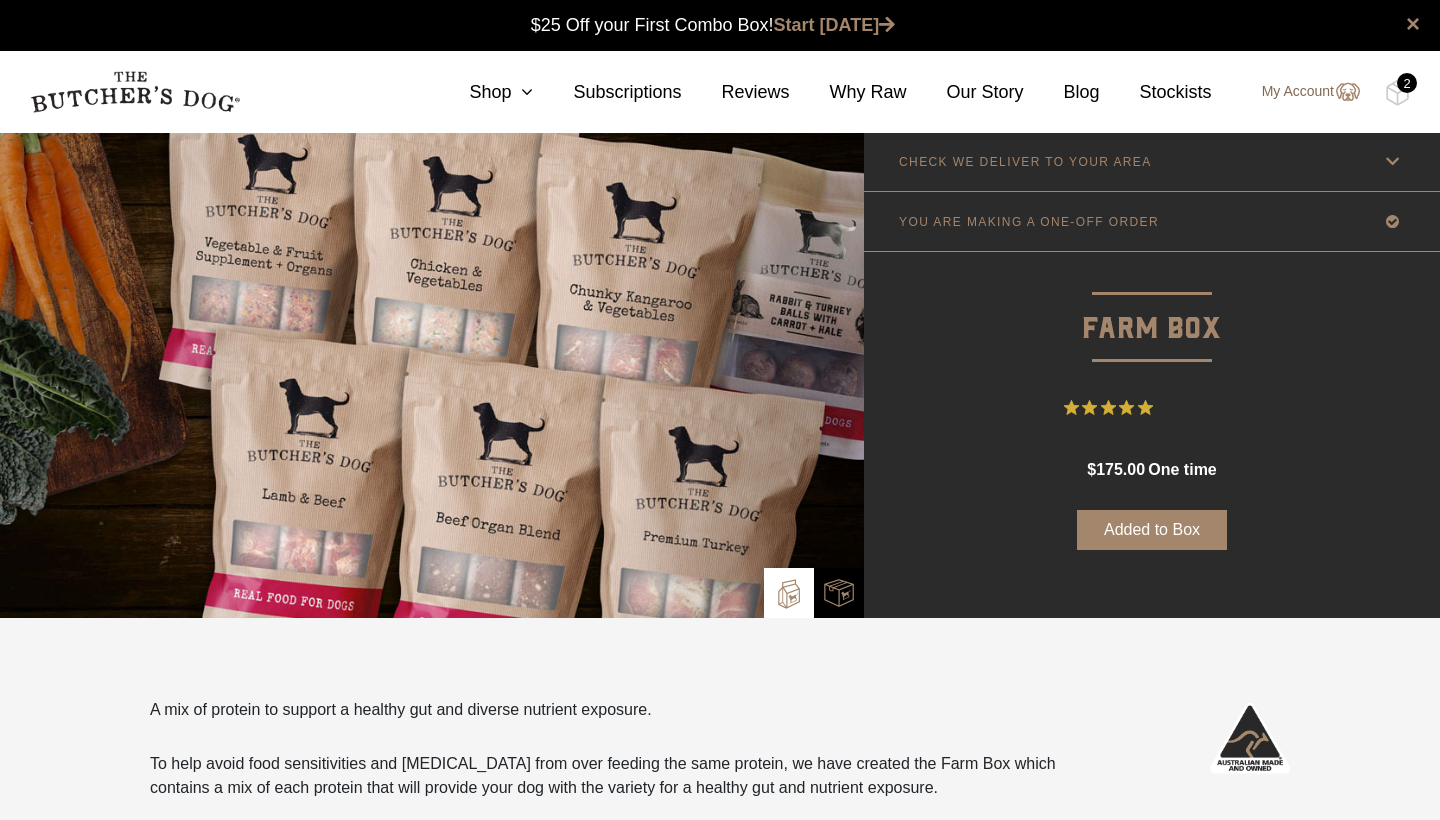 click on "My
Account" at bounding box center (1301, 92) 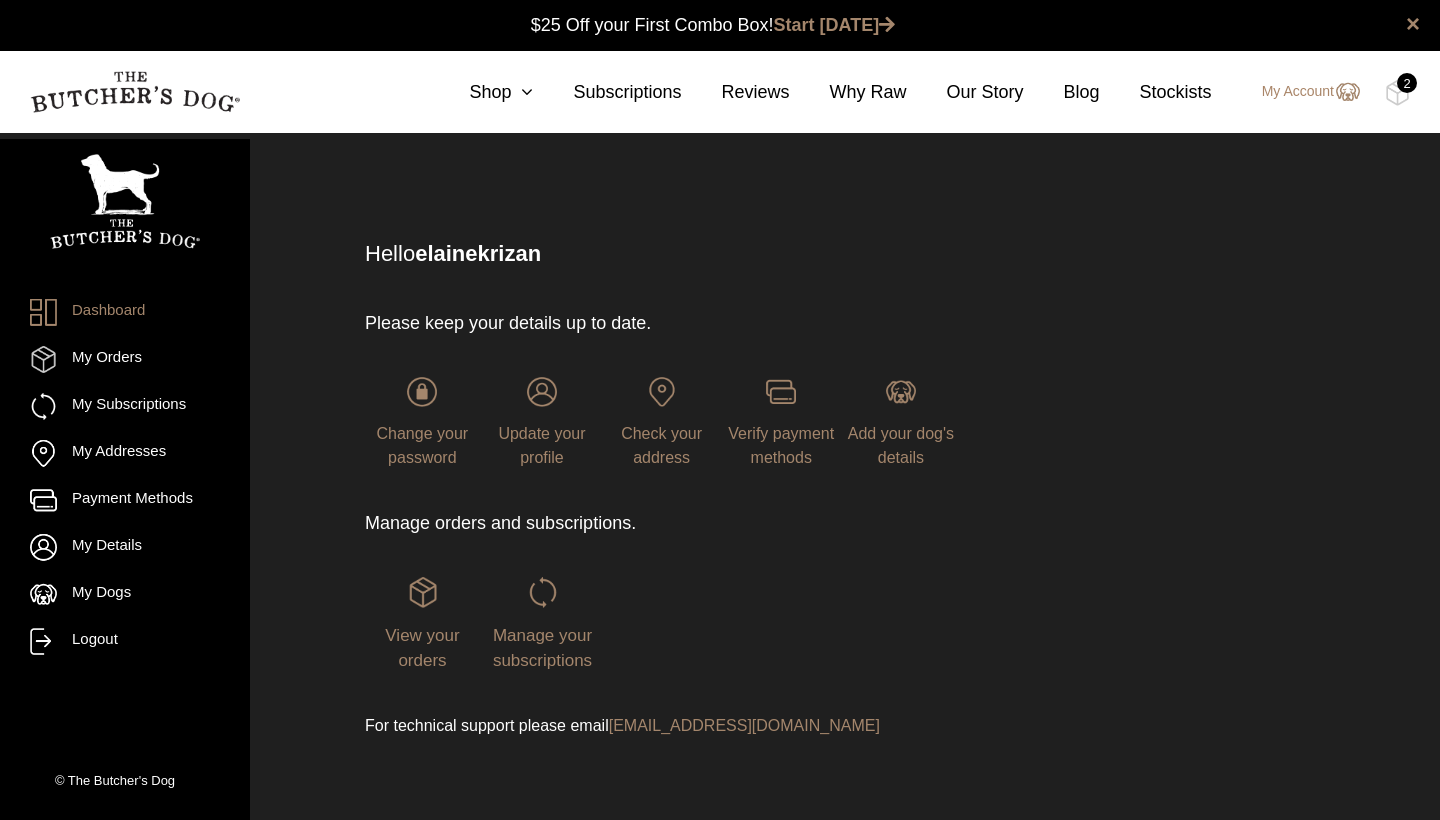 scroll, scrollTop: 0, scrollLeft: 0, axis: both 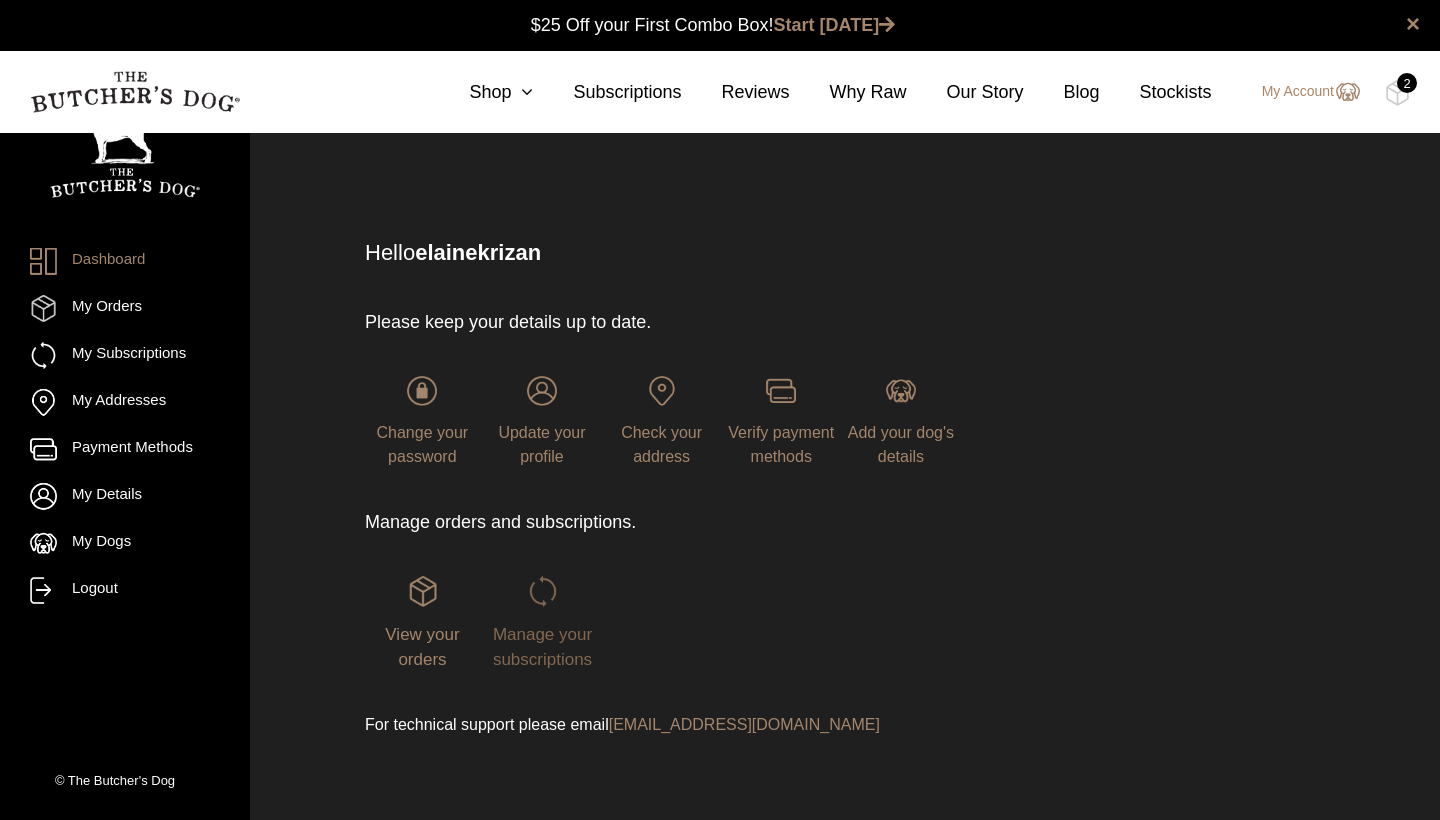 click at bounding box center (543, 591) 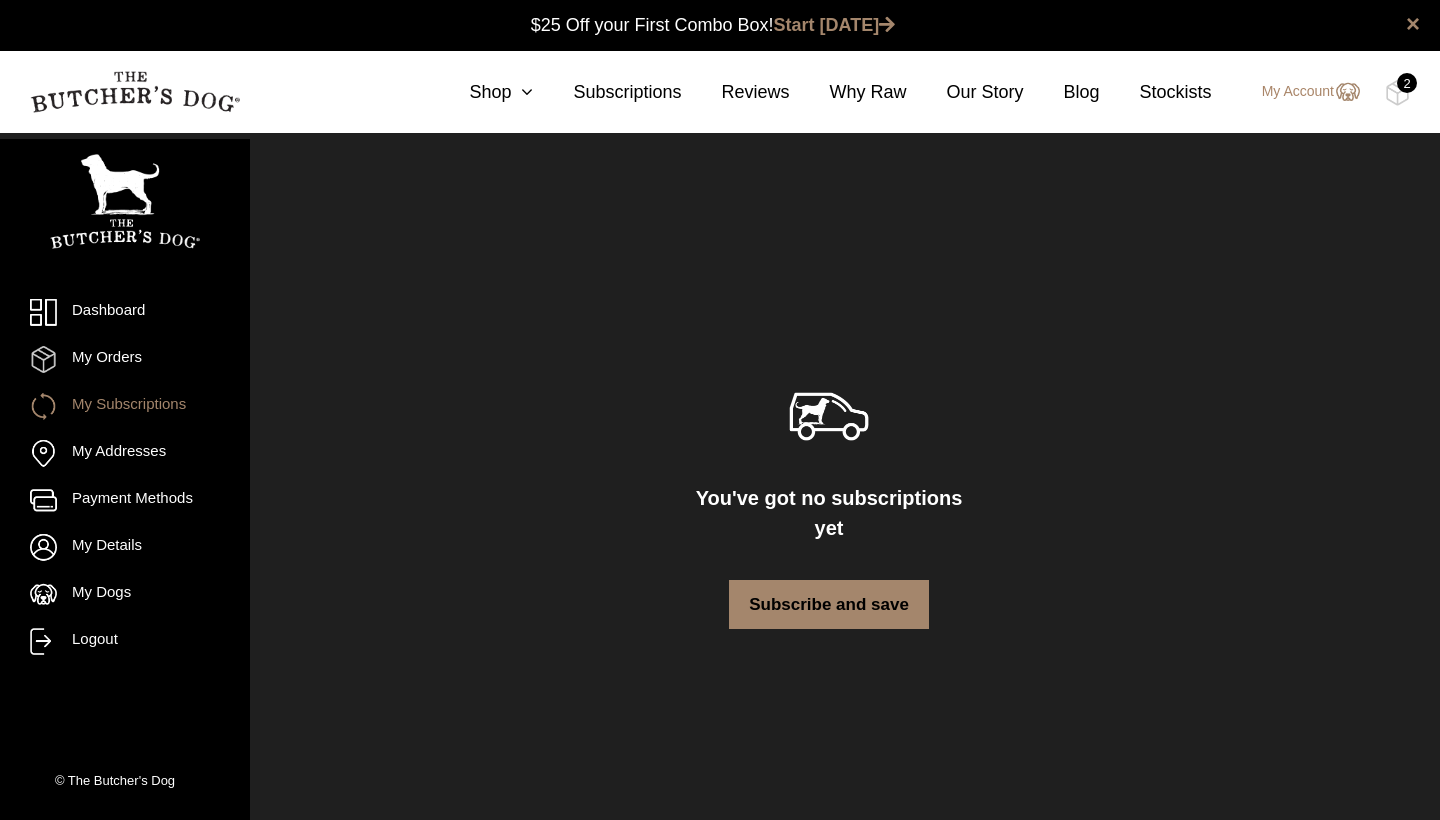 scroll, scrollTop: 0, scrollLeft: 0, axis: both 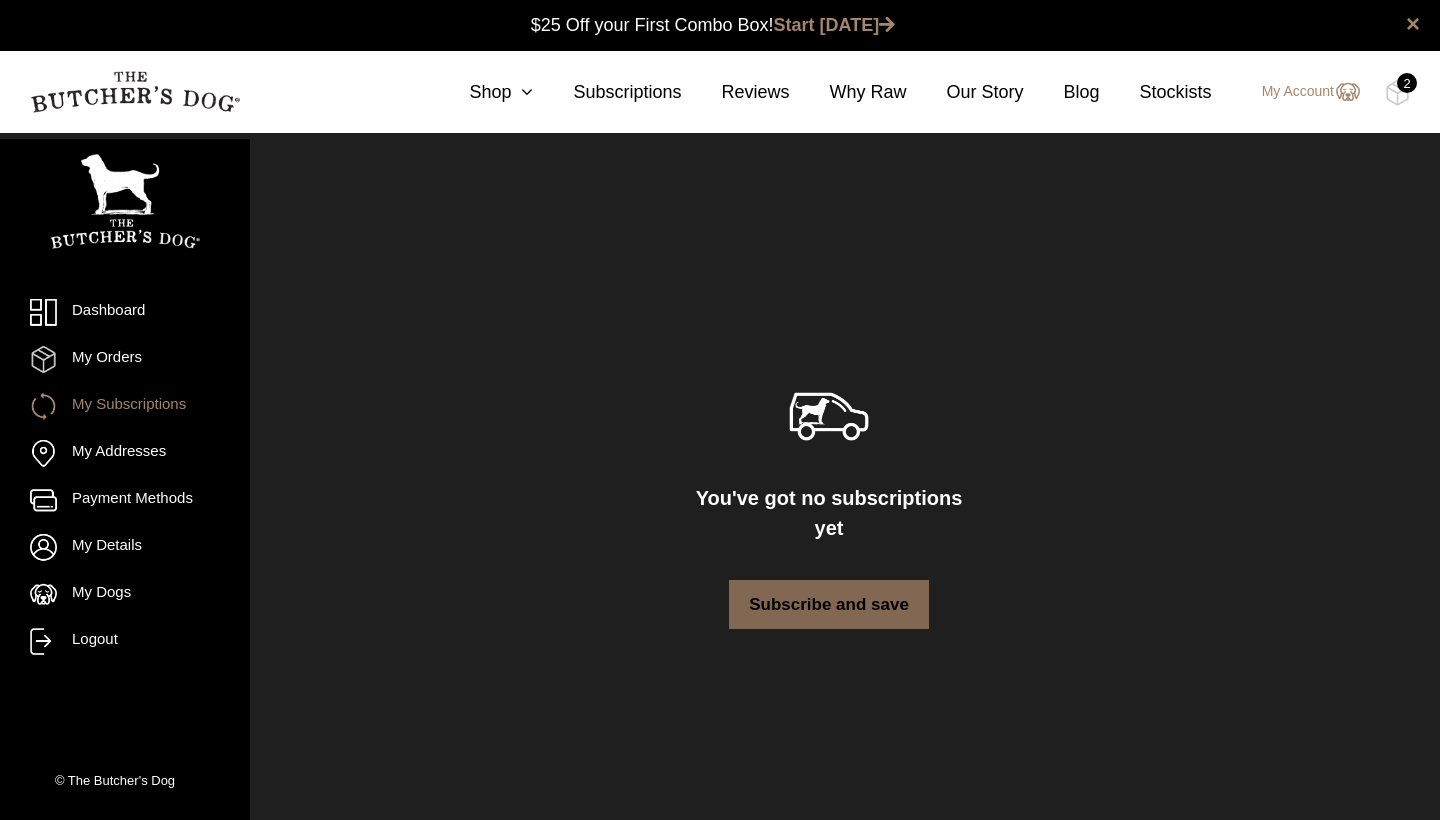click on "Subscribe
and save" at bounding box center [829, 605] 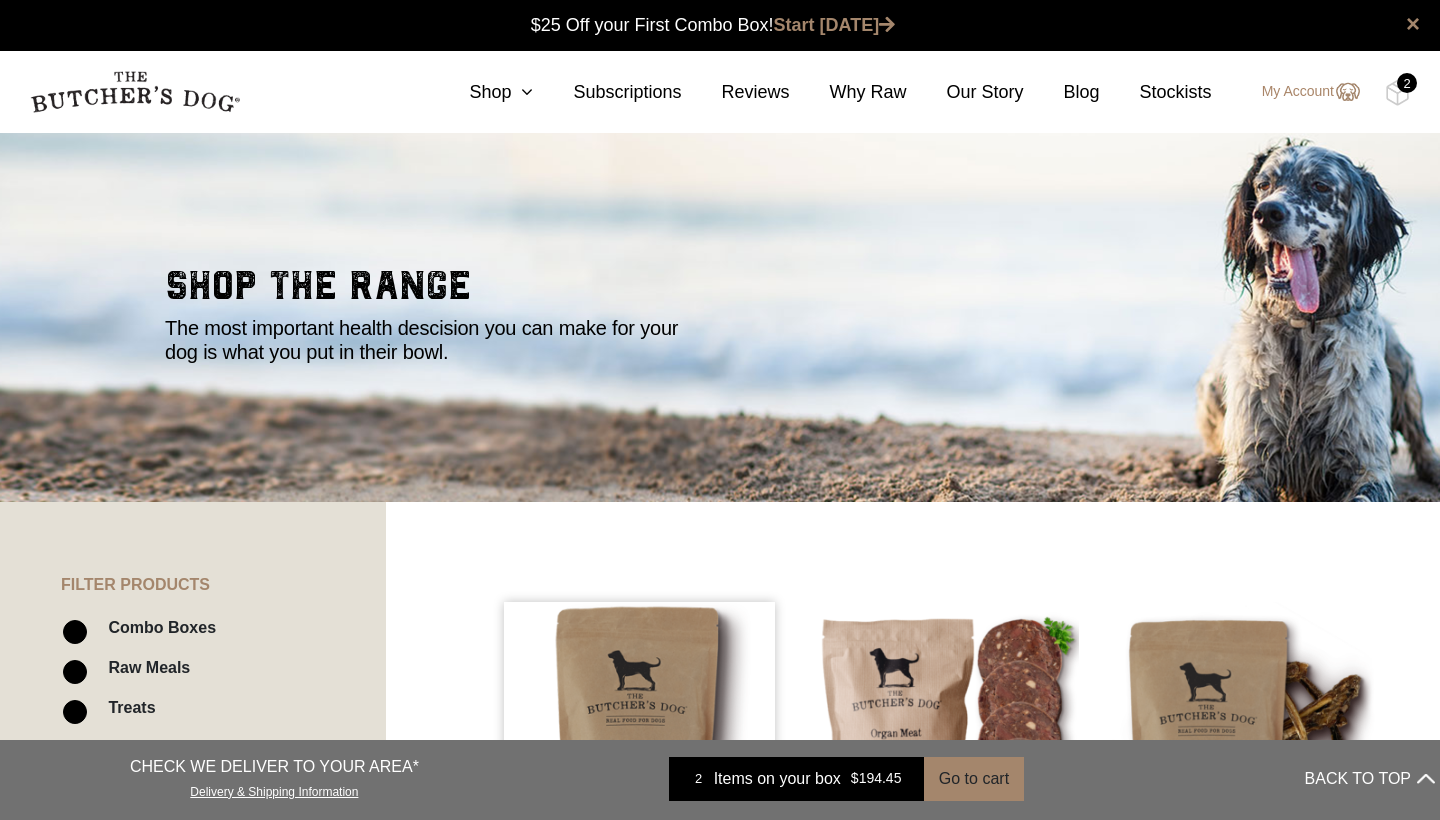 scroll, scrollTop: 0, scrollLeft: 0, axis: both 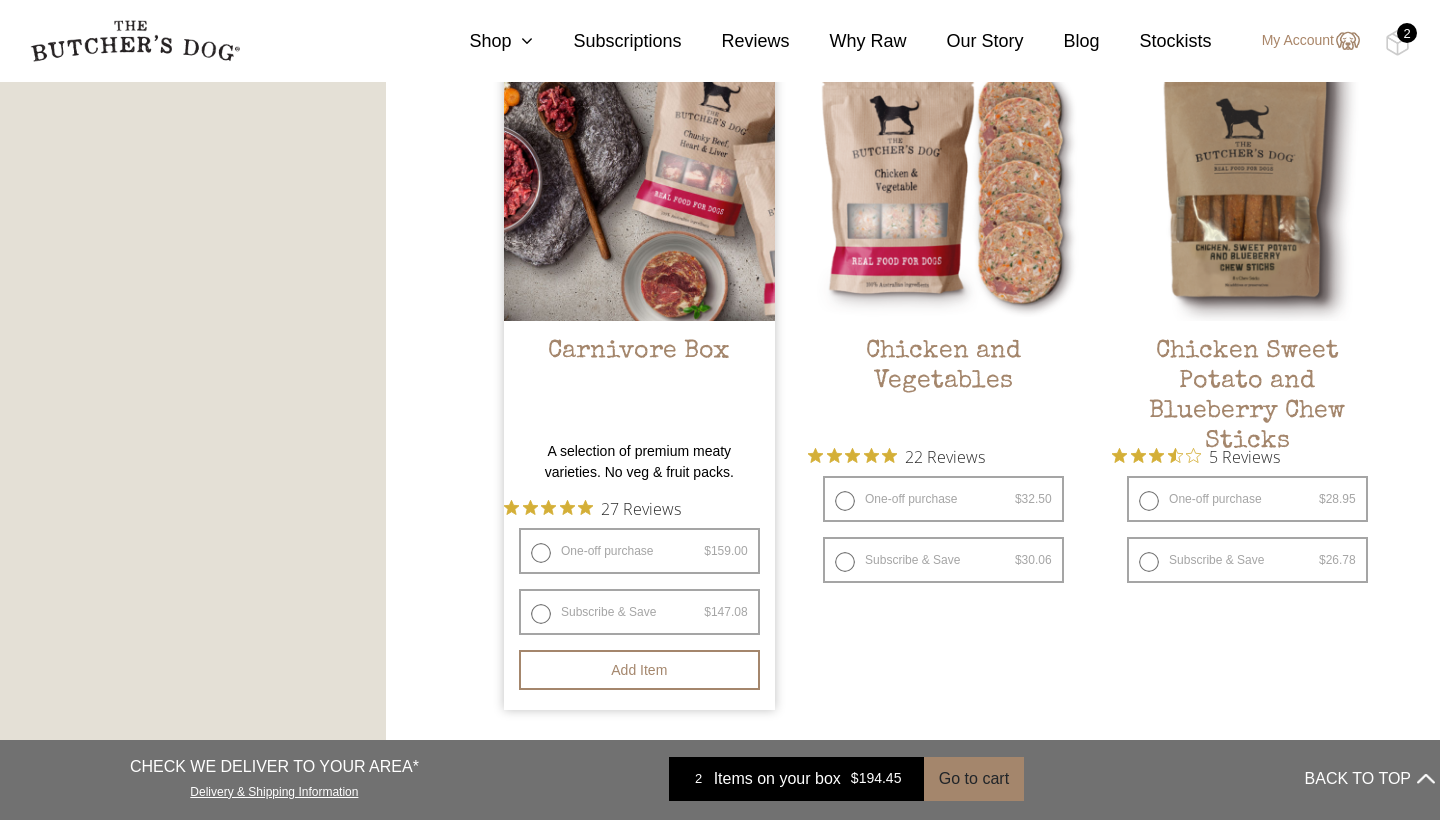 click at bounding box center (639, 185) 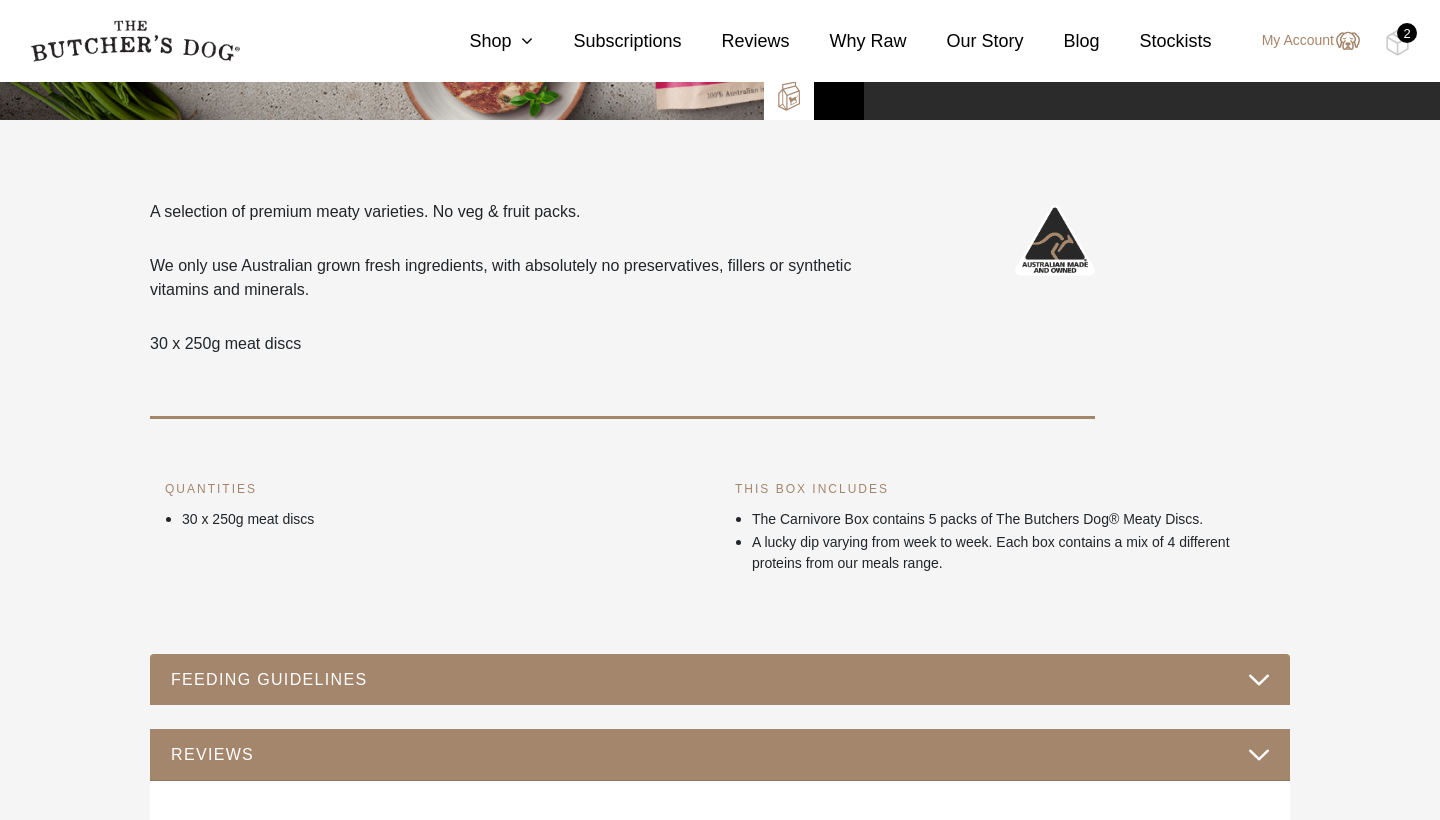 scroll, scrollTop: 0, scrollLeft: 0, axis: both 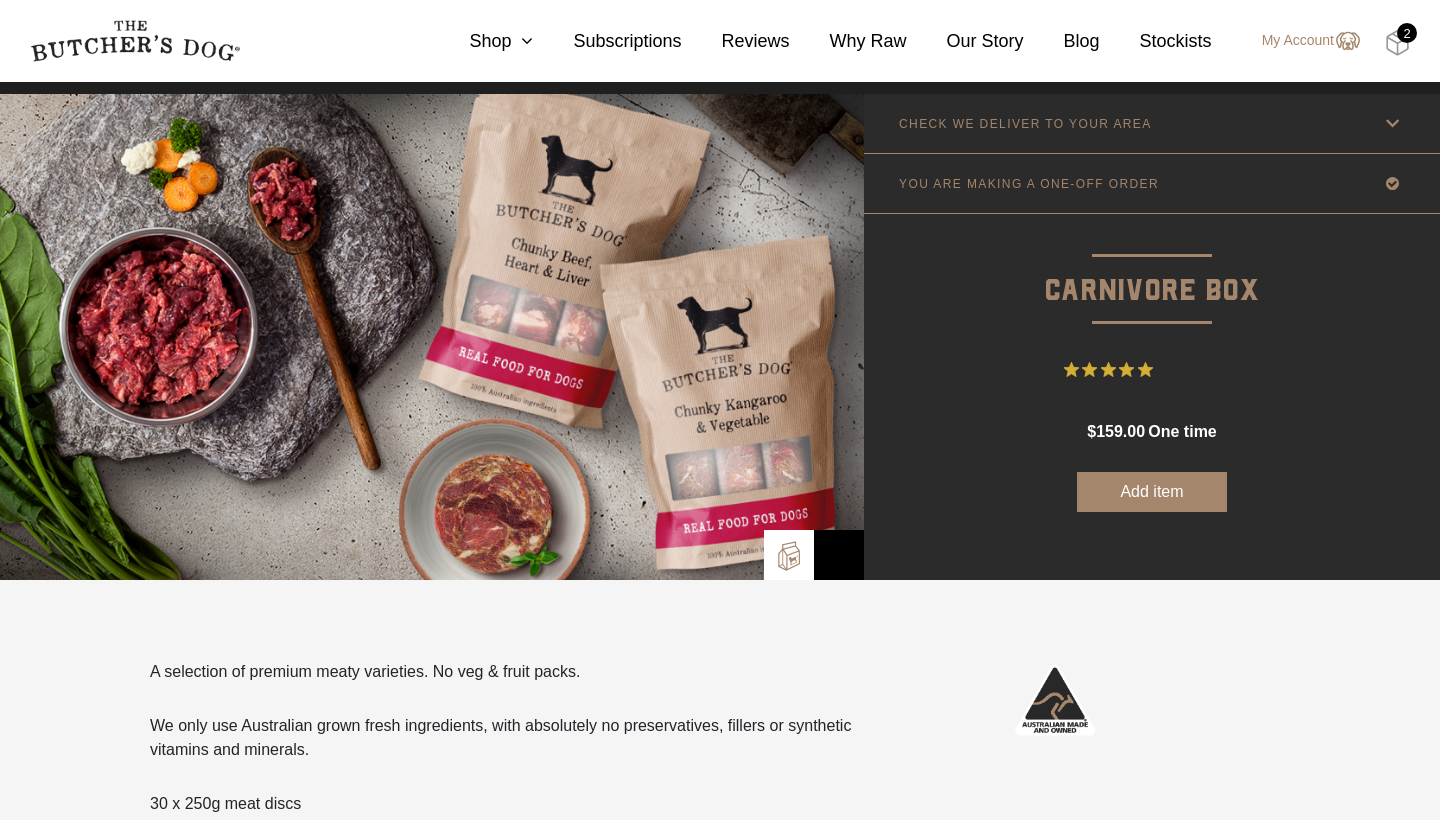 click at bounding box center (1397, 43) 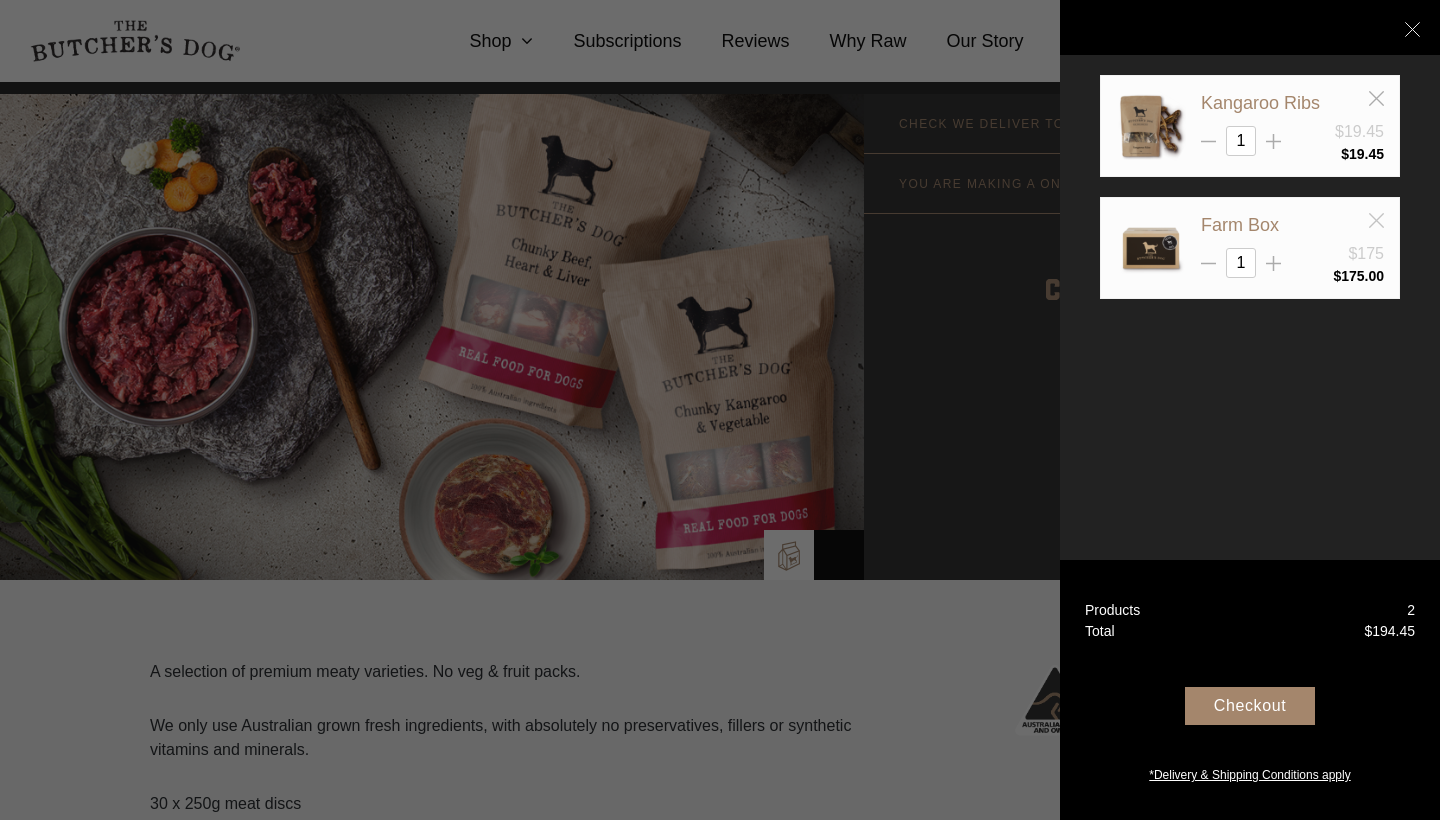 click 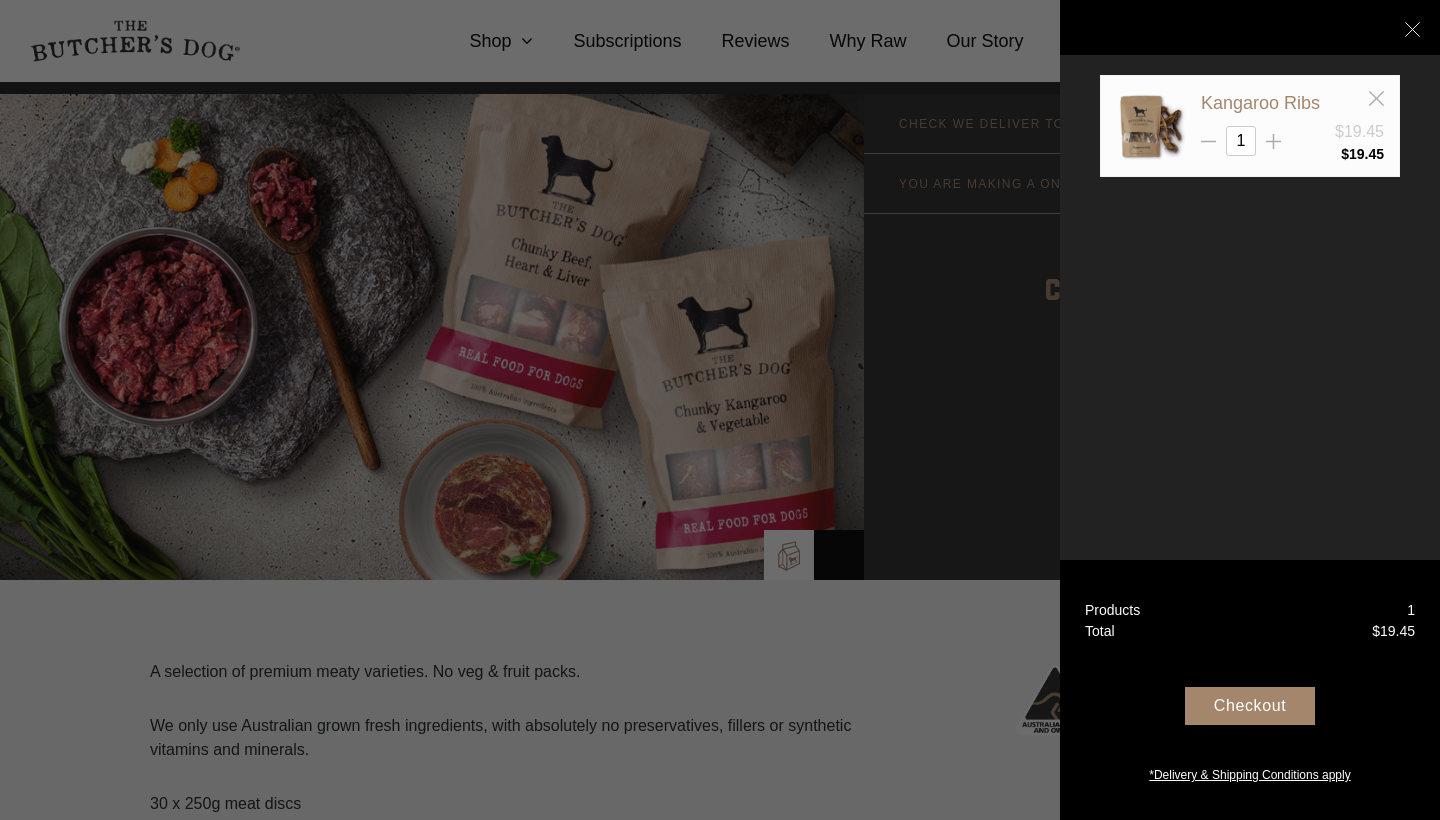 click at bounding box center (720, 410) 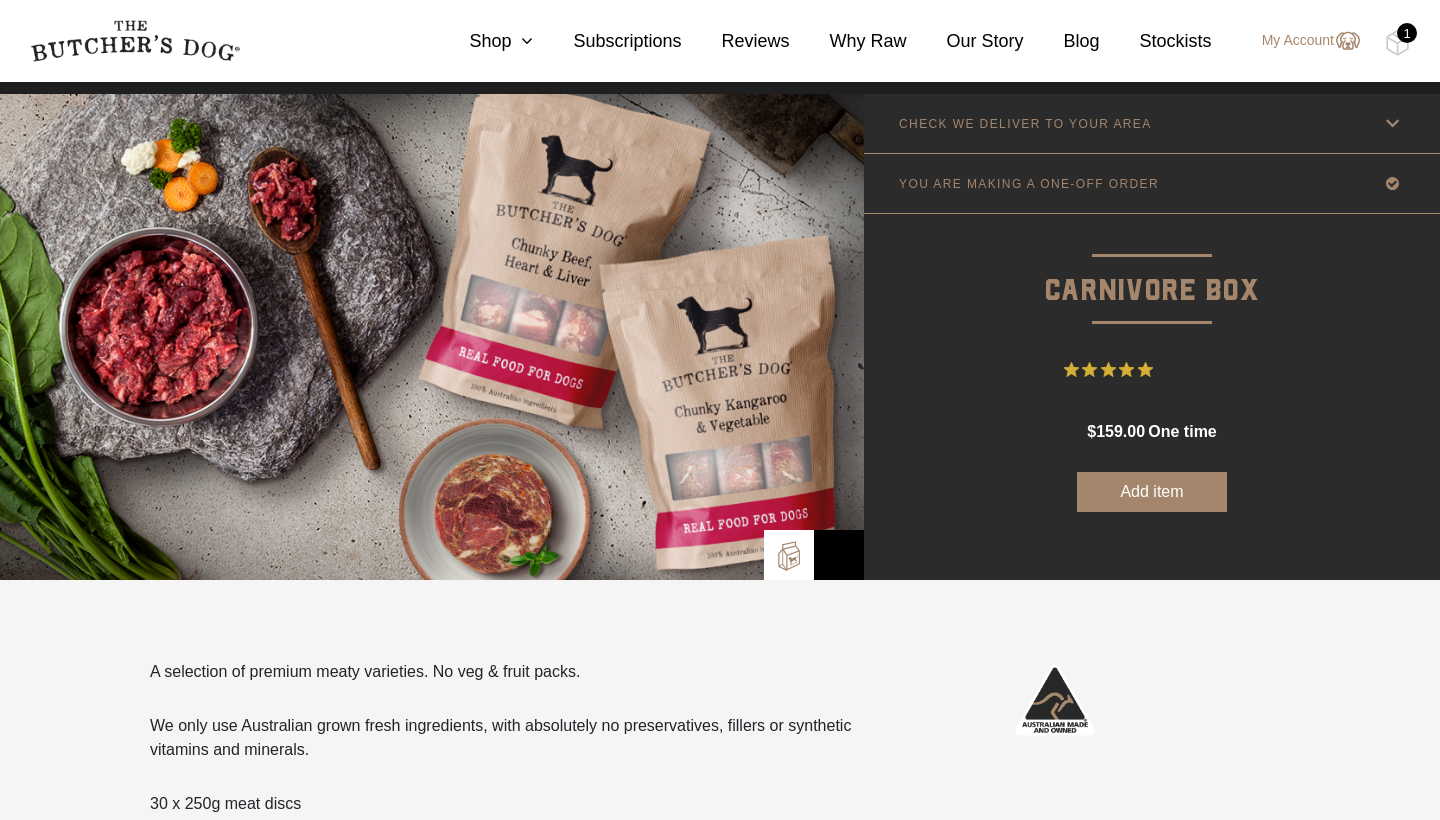 click on "Add item" at bounding box center (1152, 492) 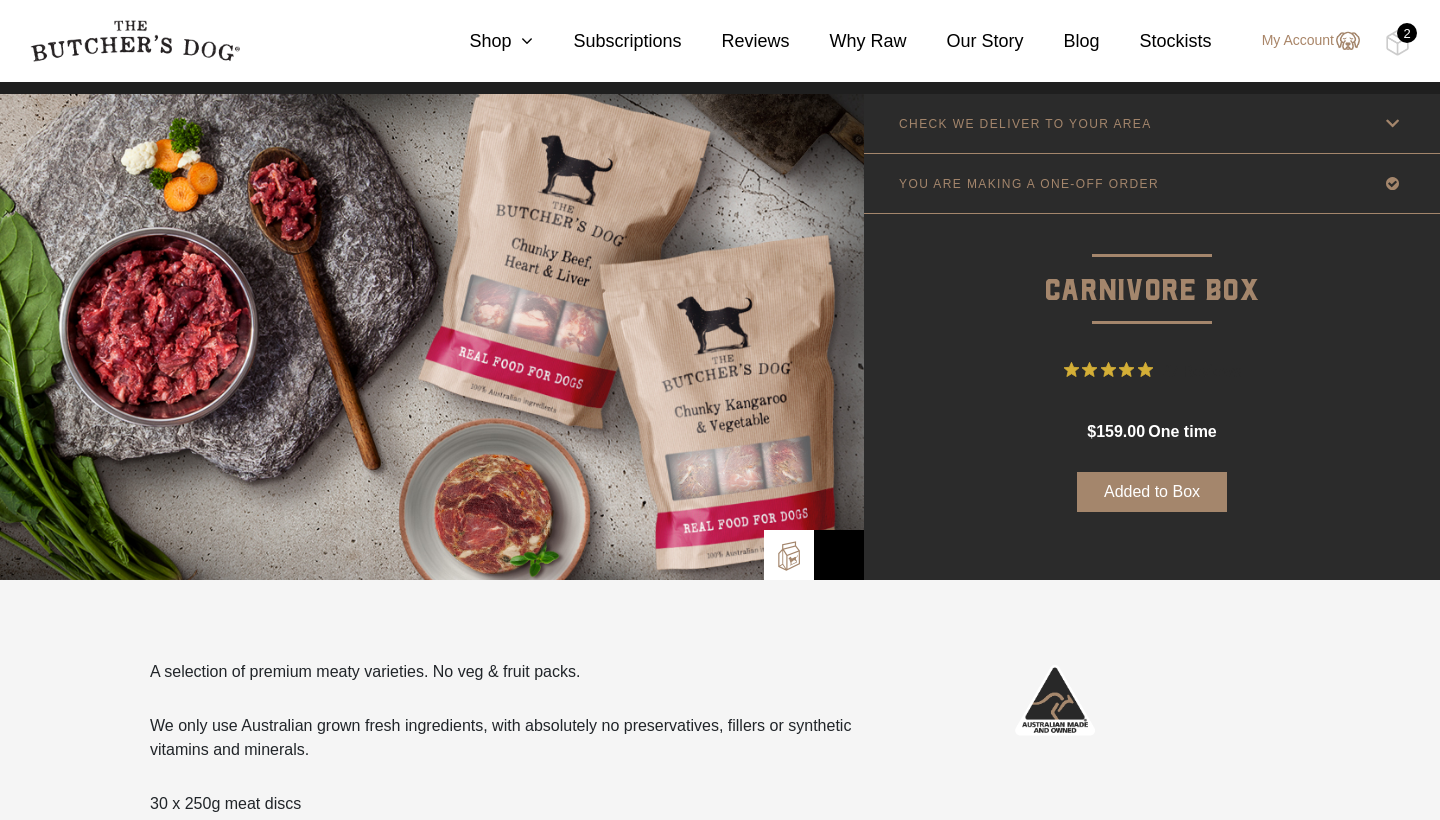 click on "2" at bounding box center [1407, 33] 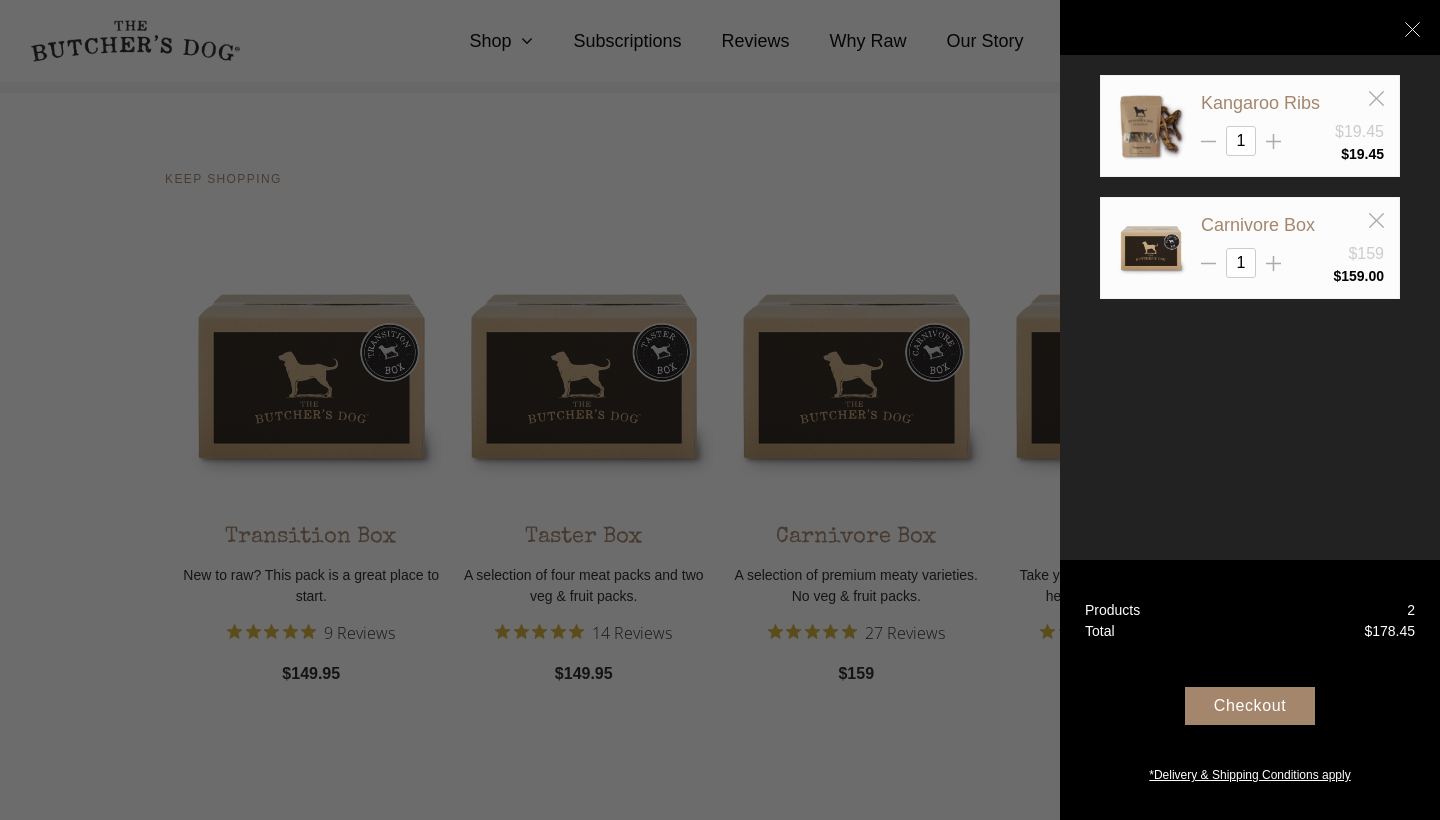 scroll, scrollTop: 3941, scrollLeft: 0, axis: vertical 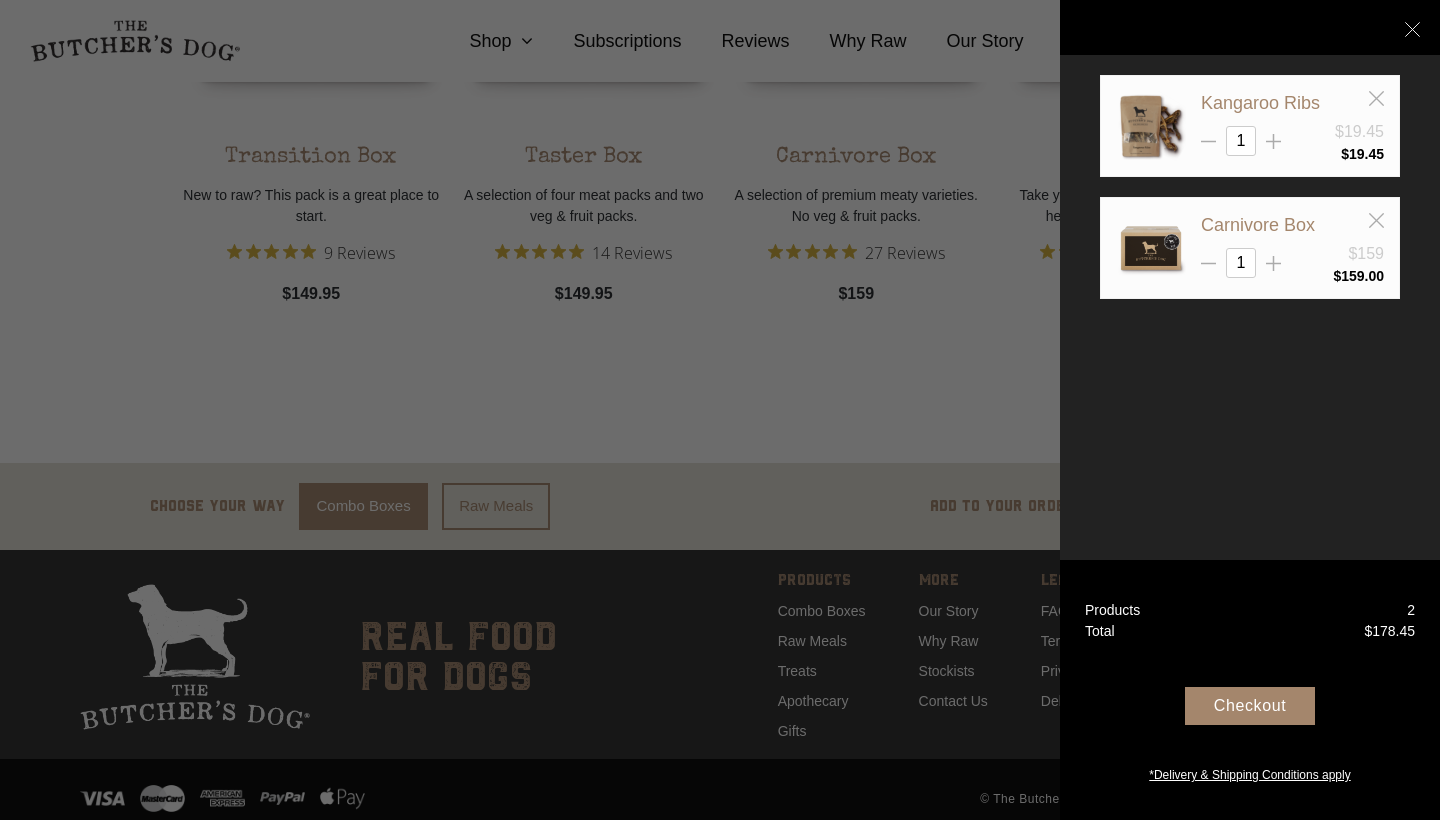 click at bounding box center (720, 410) 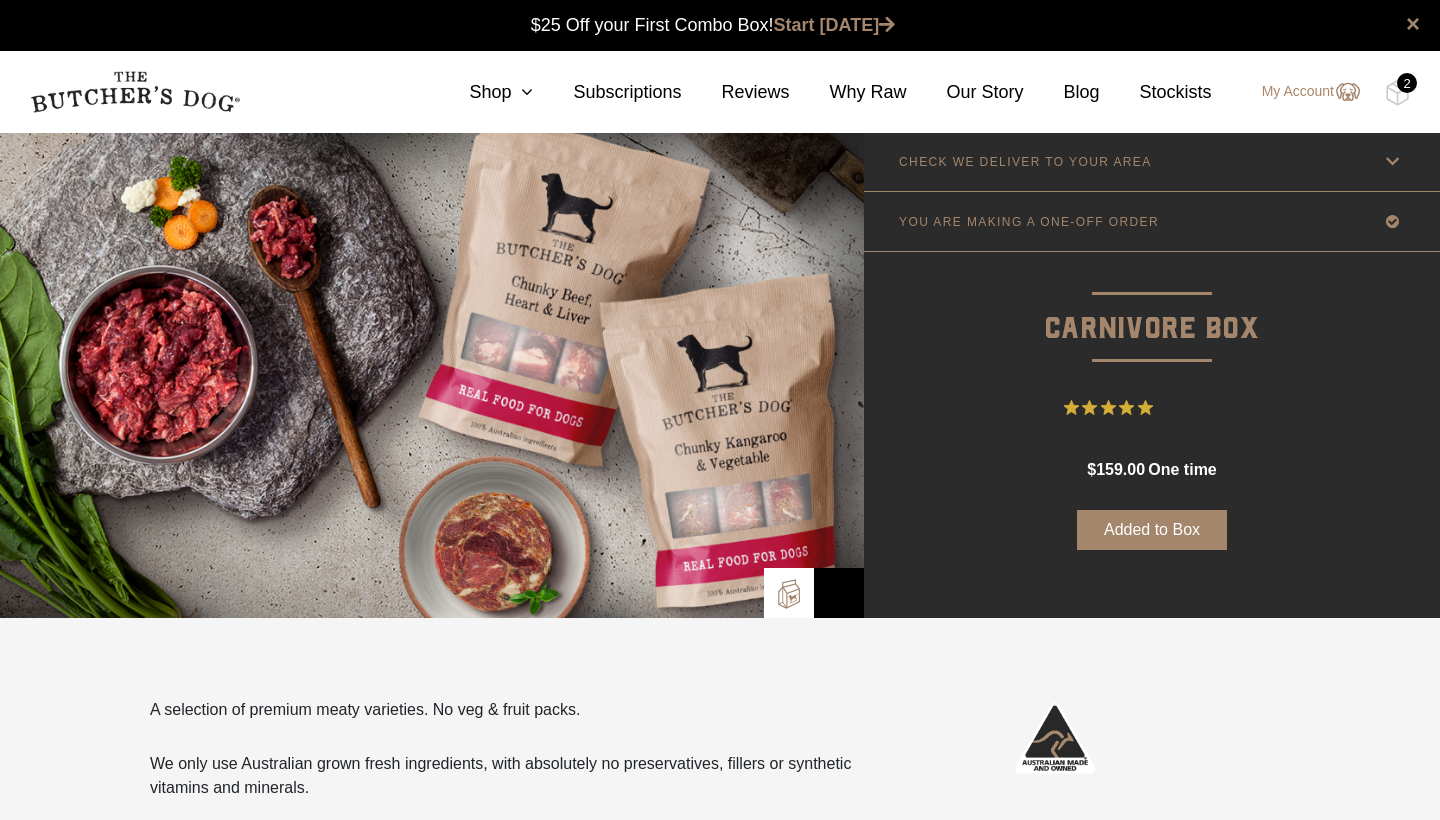 scroll, scrollTop: 0, scrollLeft: 0, axis: both 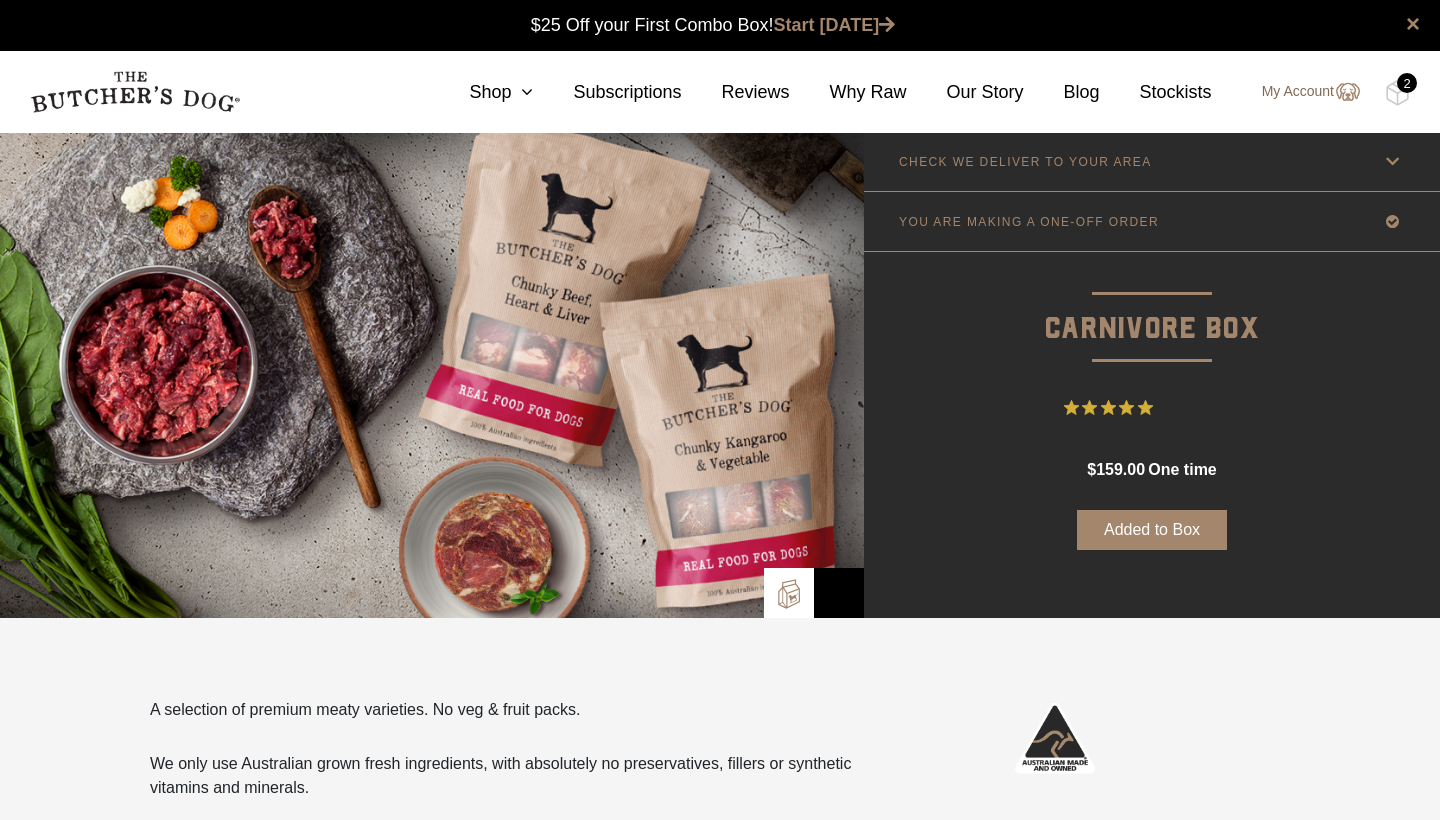 click on "My
Account" at bounding box center (1301, 92) 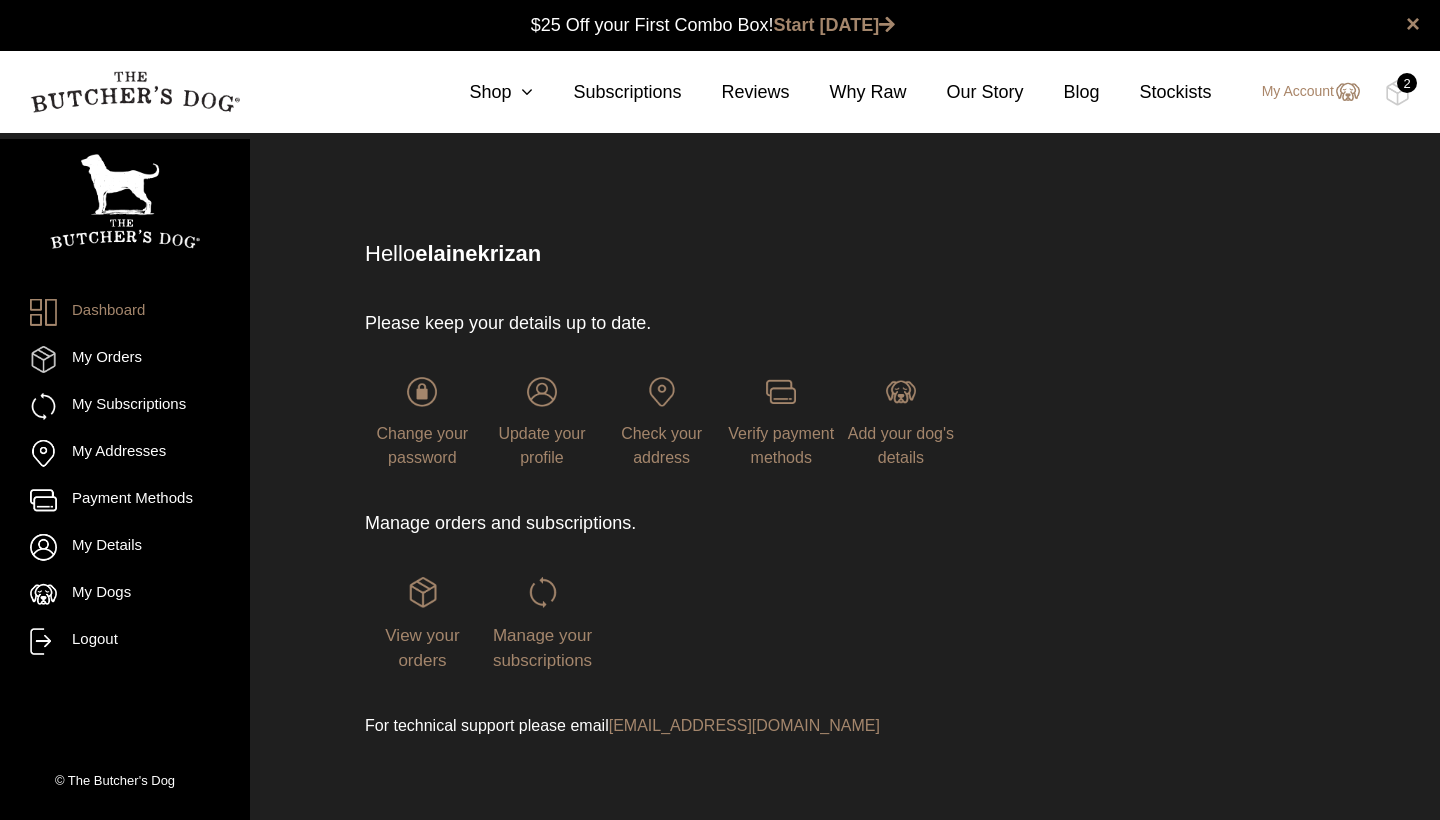 scroll, scrollTop: 0, scrollLeft: 0, axis: both 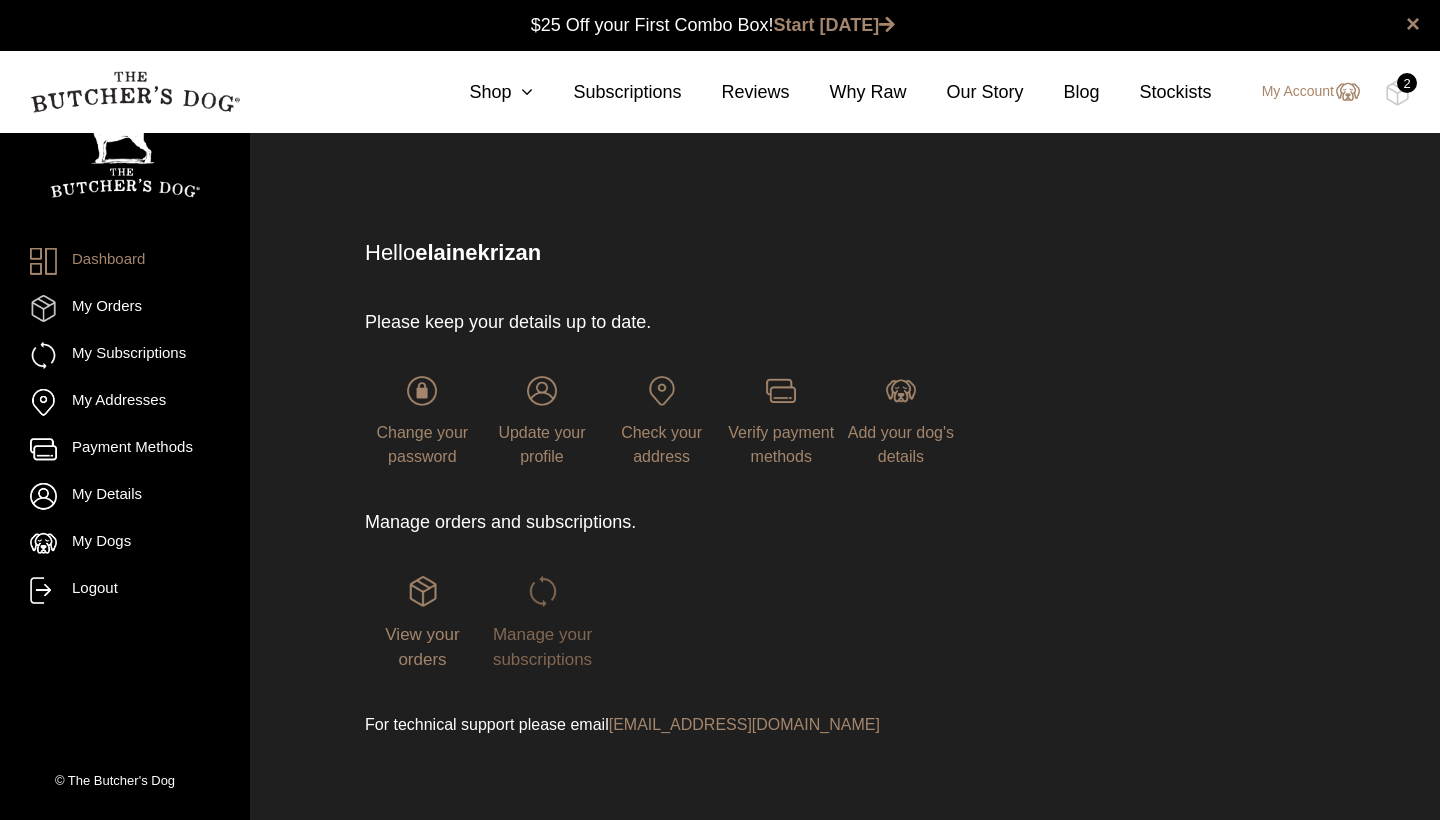 click on "Manage your subscriptions" at bounding box center (542, 647) 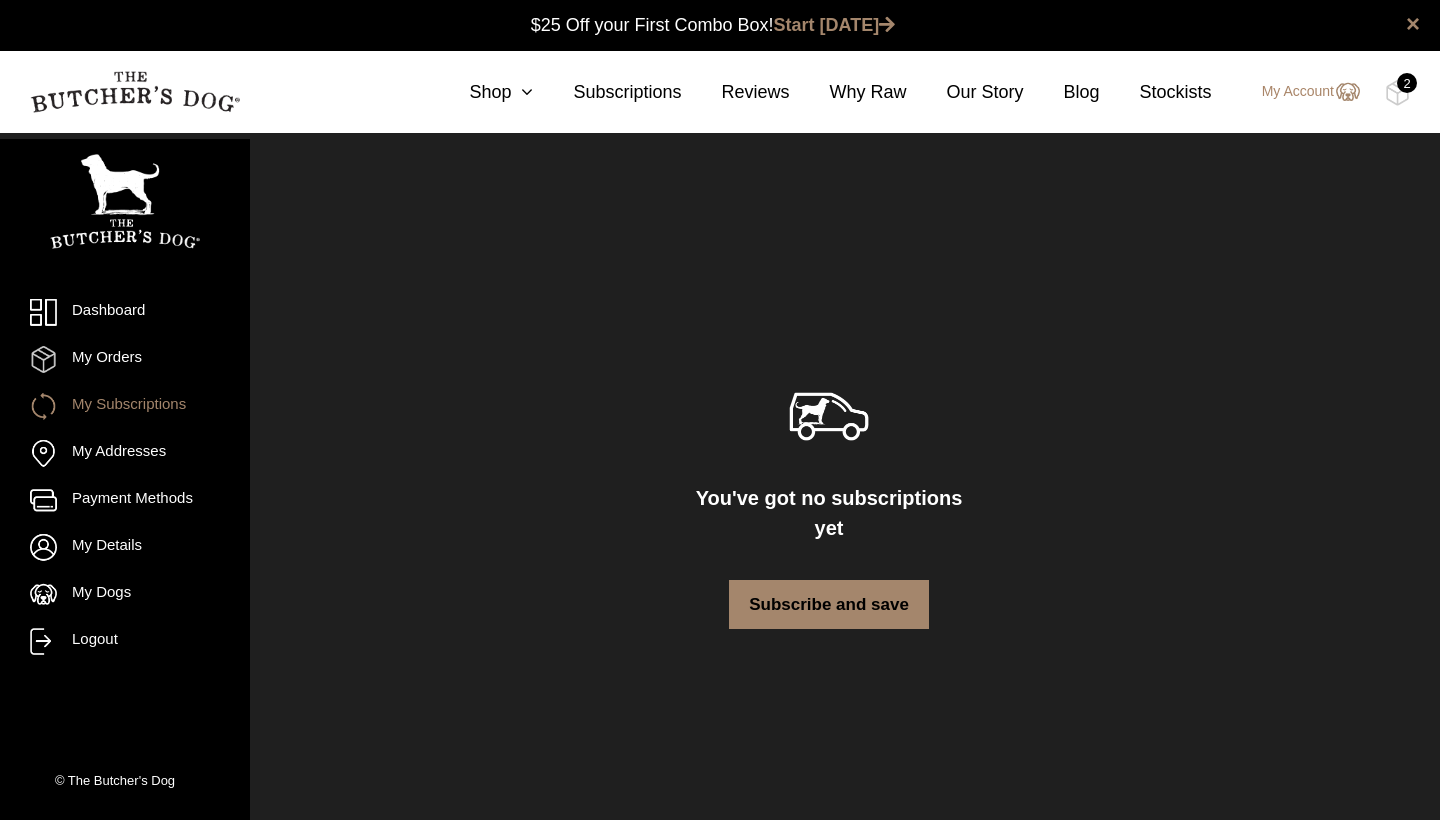 scroll, scrollTop: 0, scrollLeft: 0, axis: both 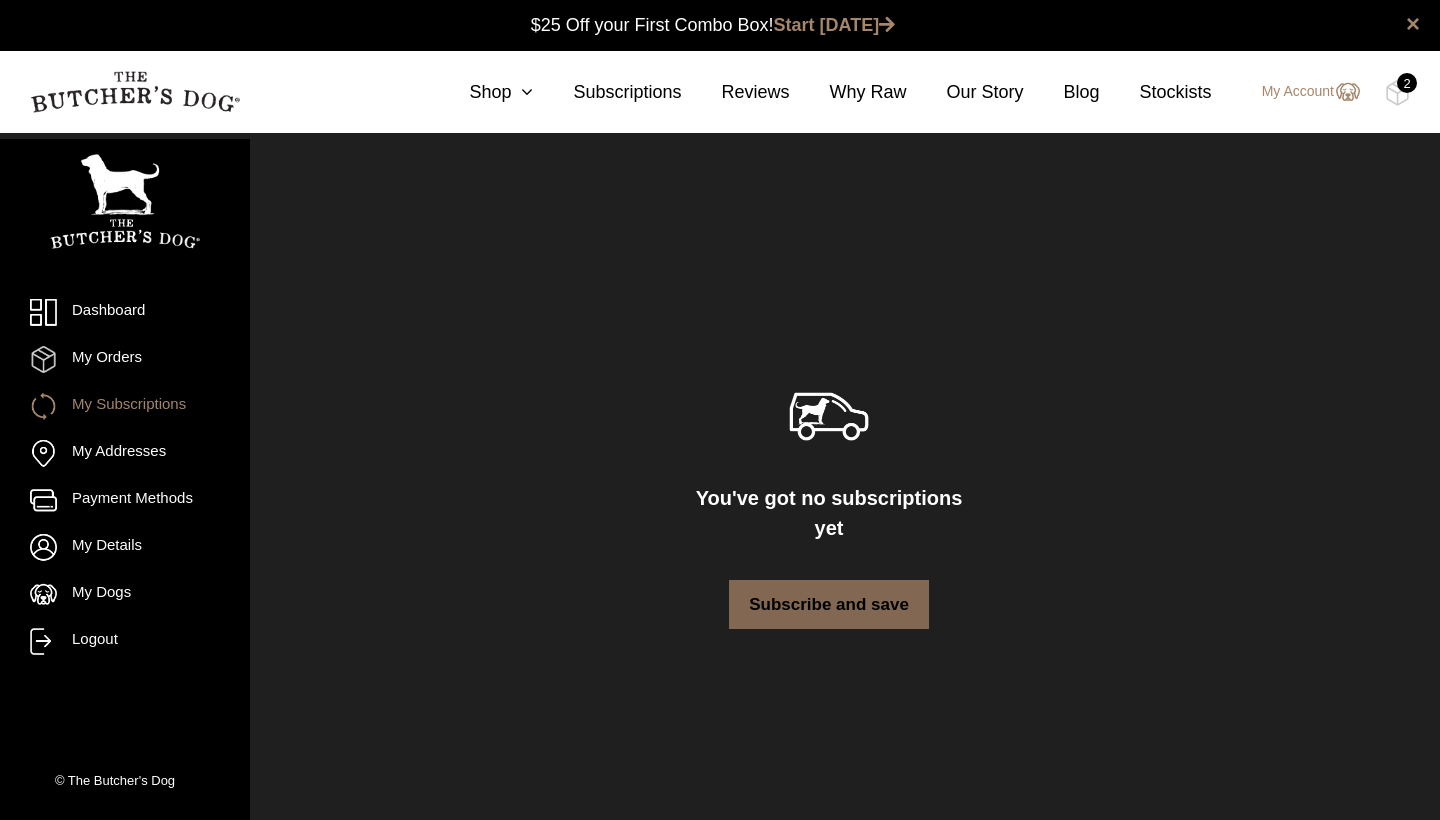 click on "Subscribe
and save" at bounding box center [829, 605] 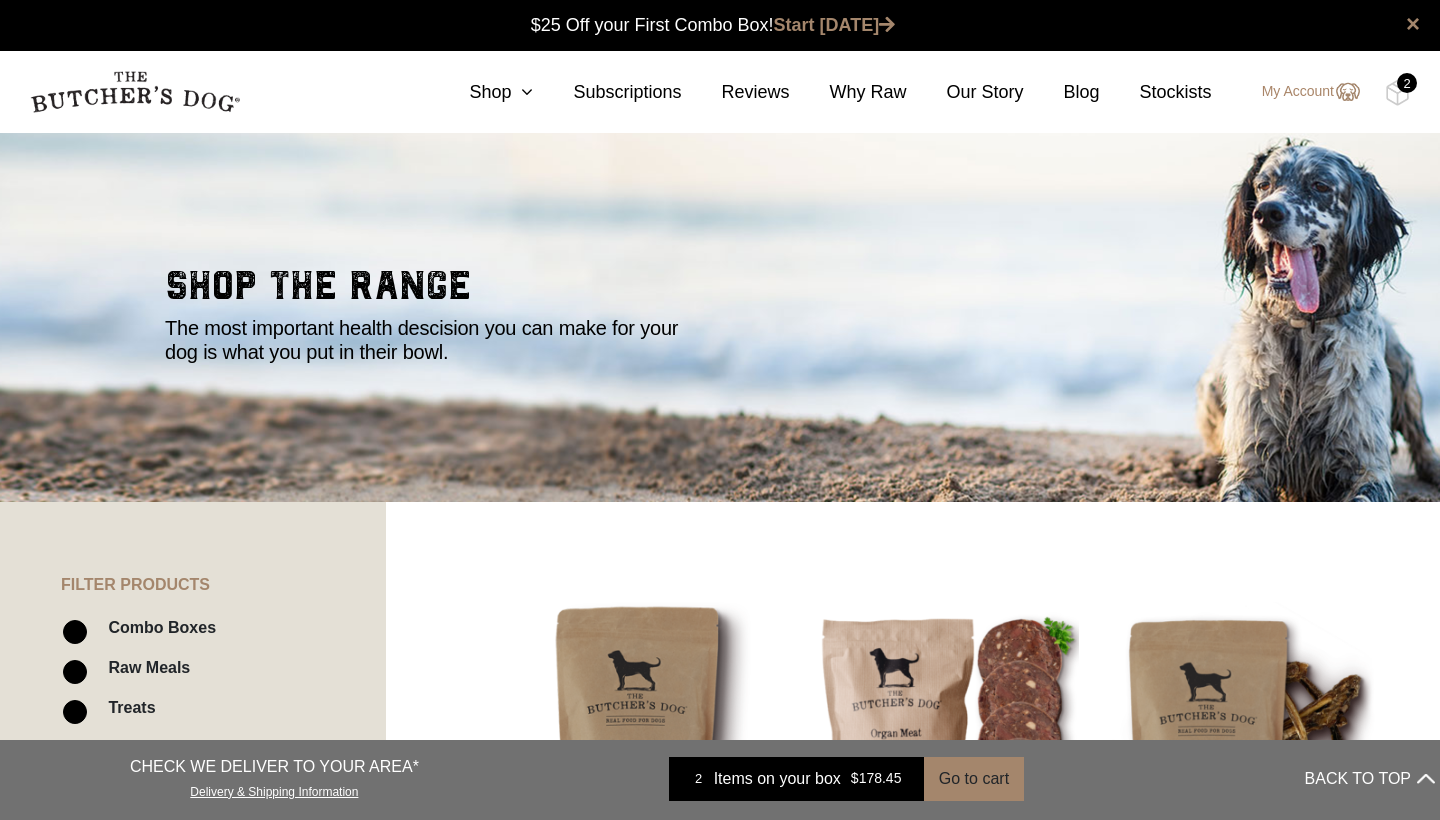 scroll, scrollTop: 0, scrollLeft: 0, axis: both 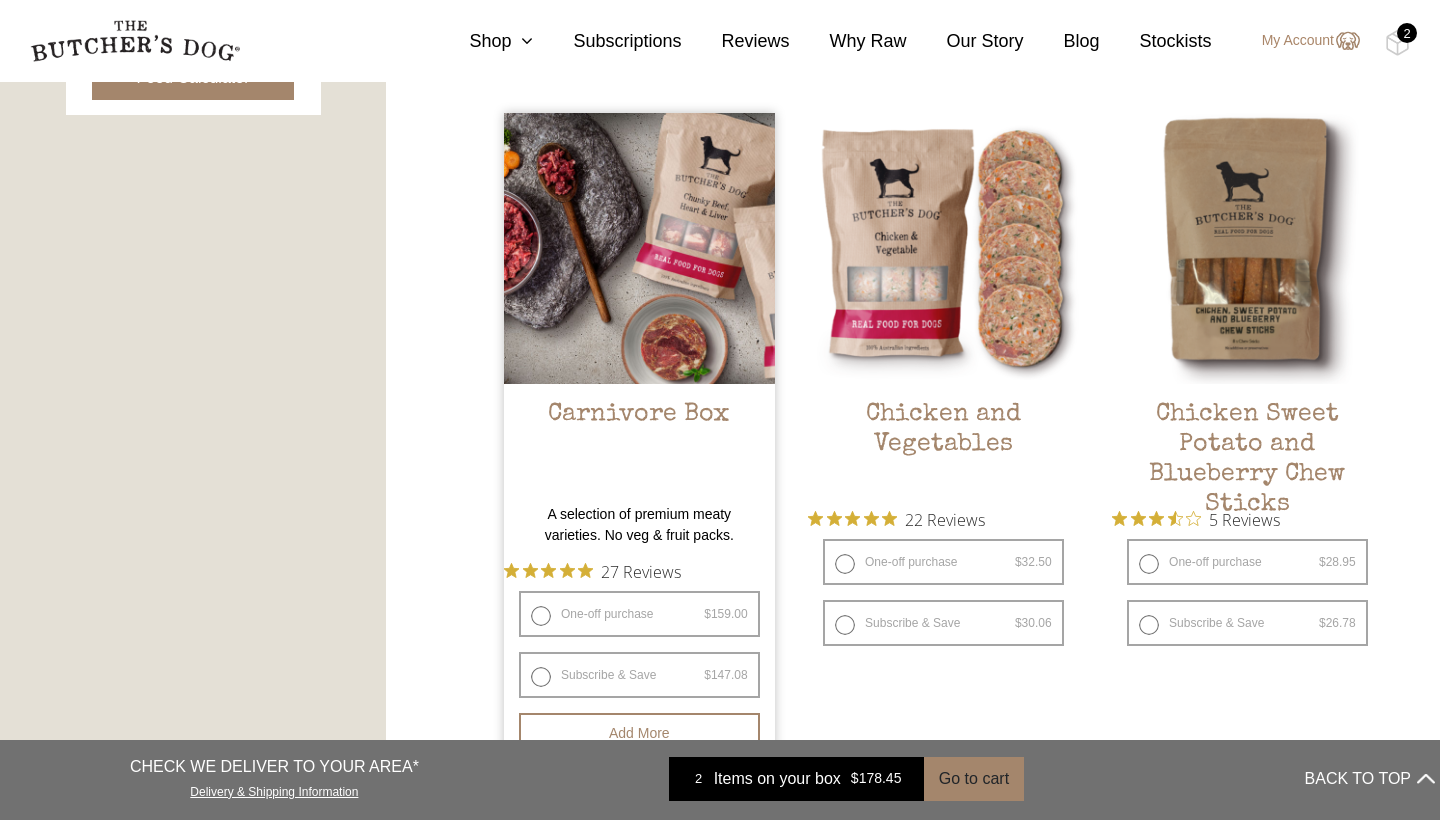 click on "Subscribe &
Save $ 159.00   Original price was: $159.00. $ 147.08 Current price is: $147.08.    / week" at bounding box center (639, 675) 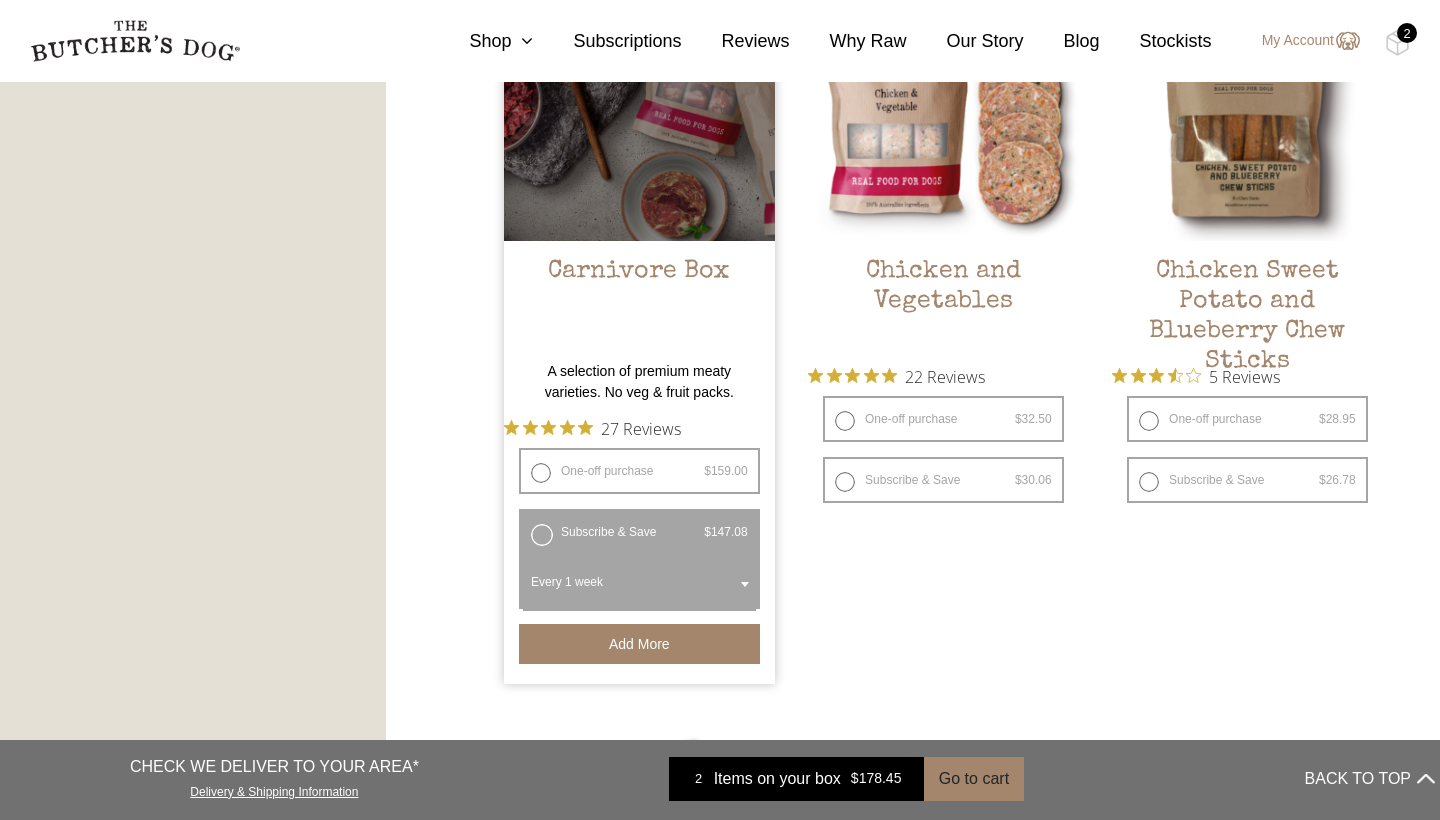 scroll, scrollTop: 1295, scrollLeft: 0, axis: vertical 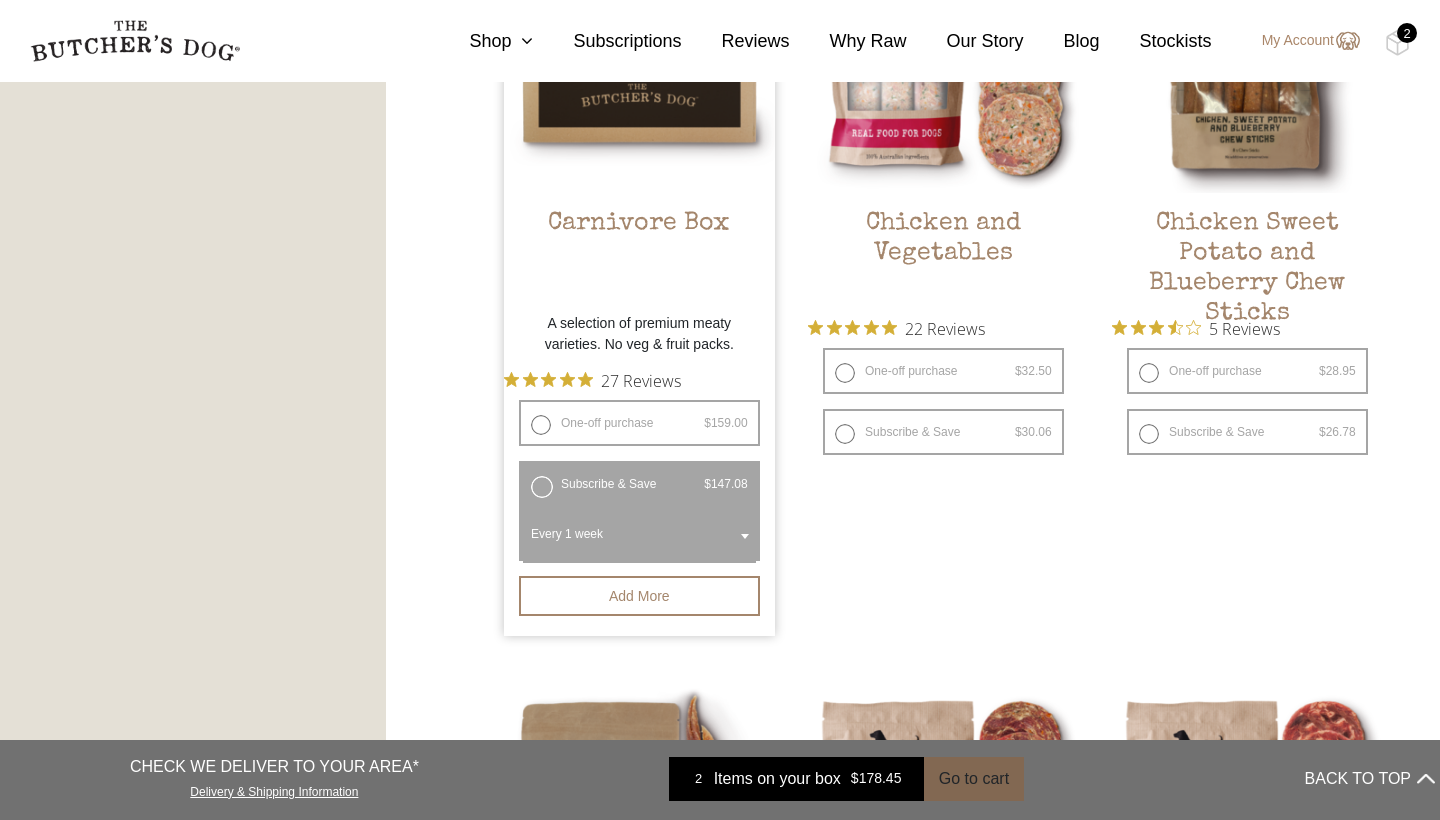 click on "Go to cart" at bounding box center [974, 779] 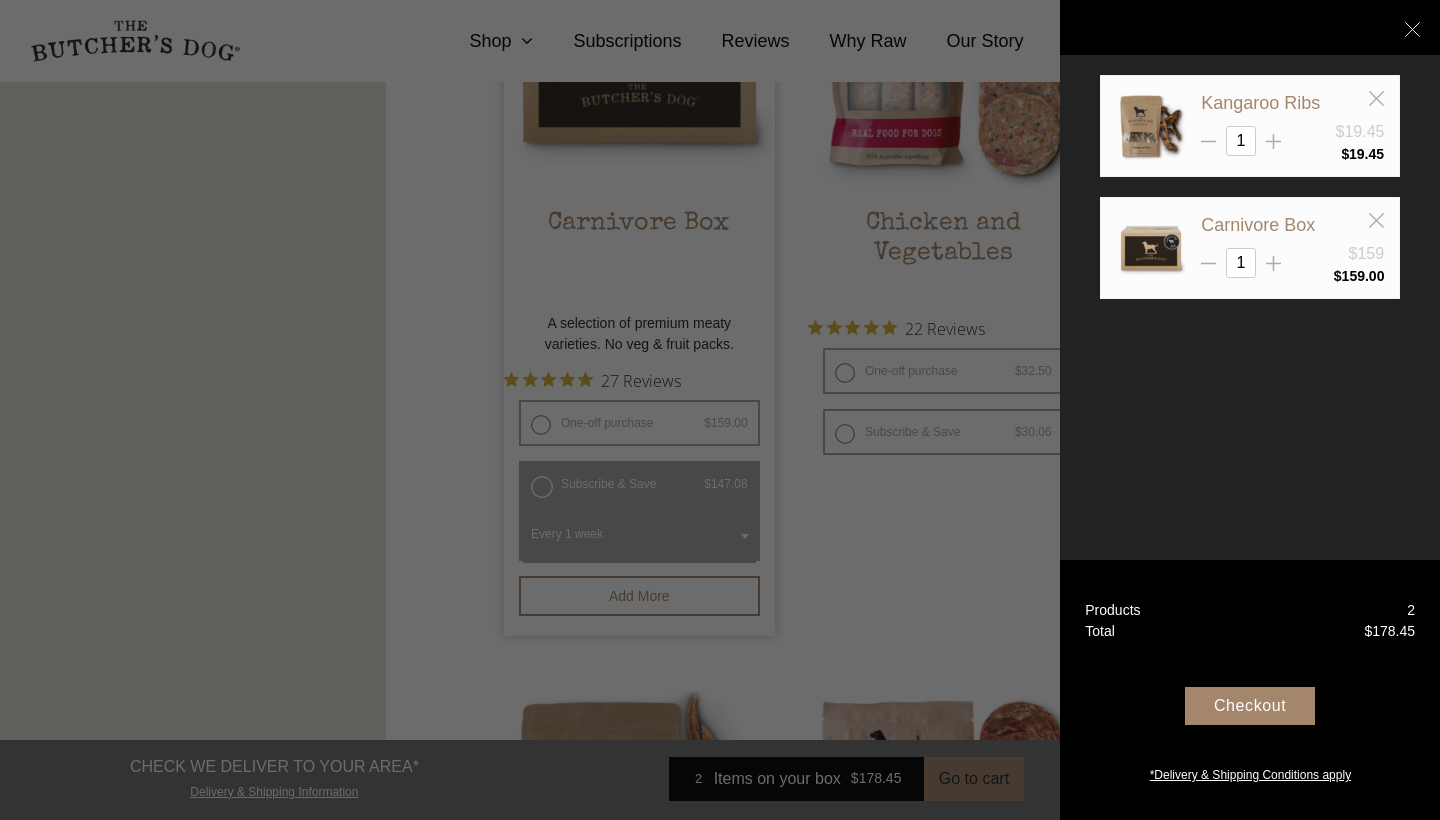 click on "Checkout" at bounding box center (1250, 706) 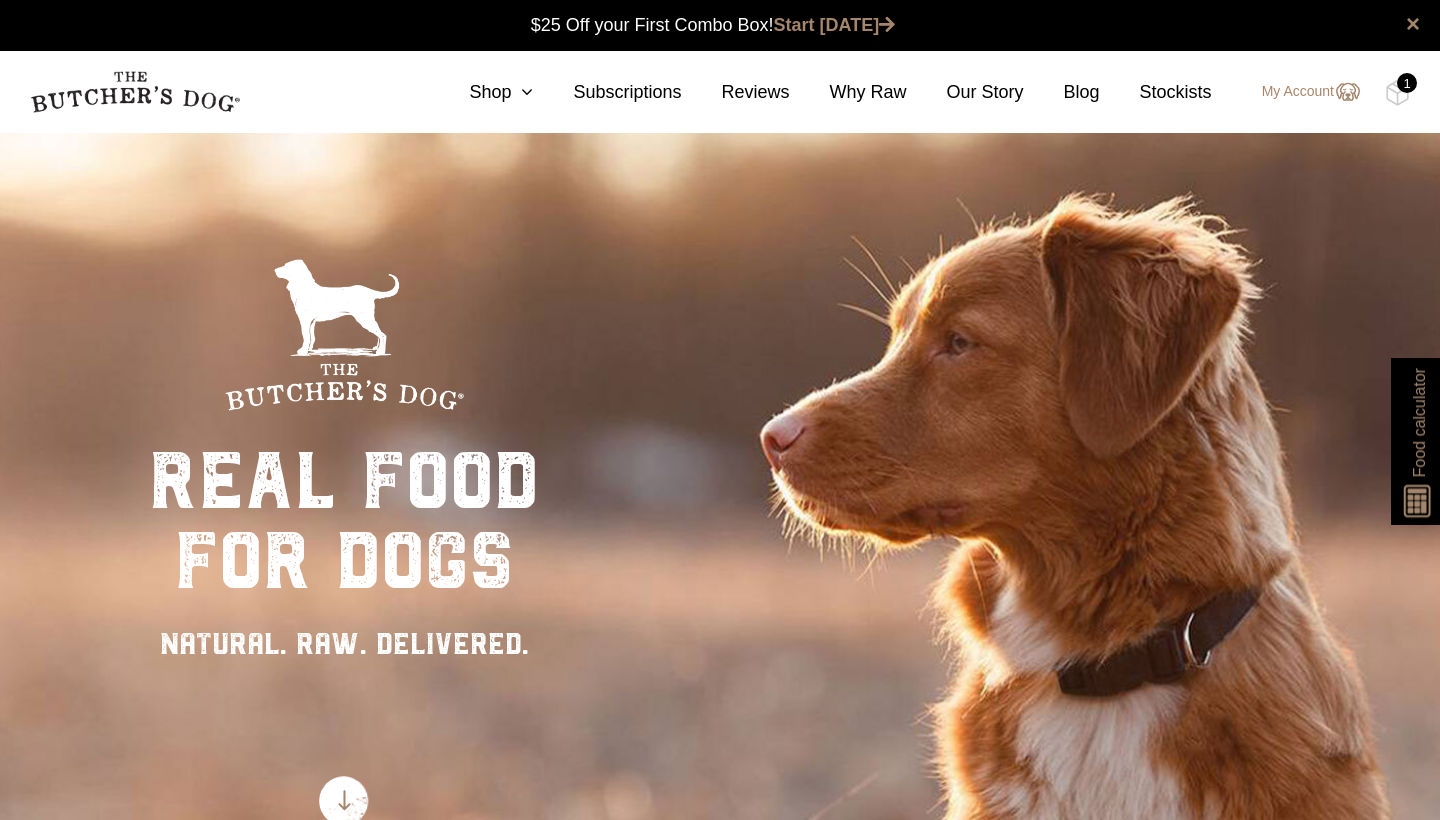 scroll, scrollTop: 1, scrollLeft: 0, axis: vertical 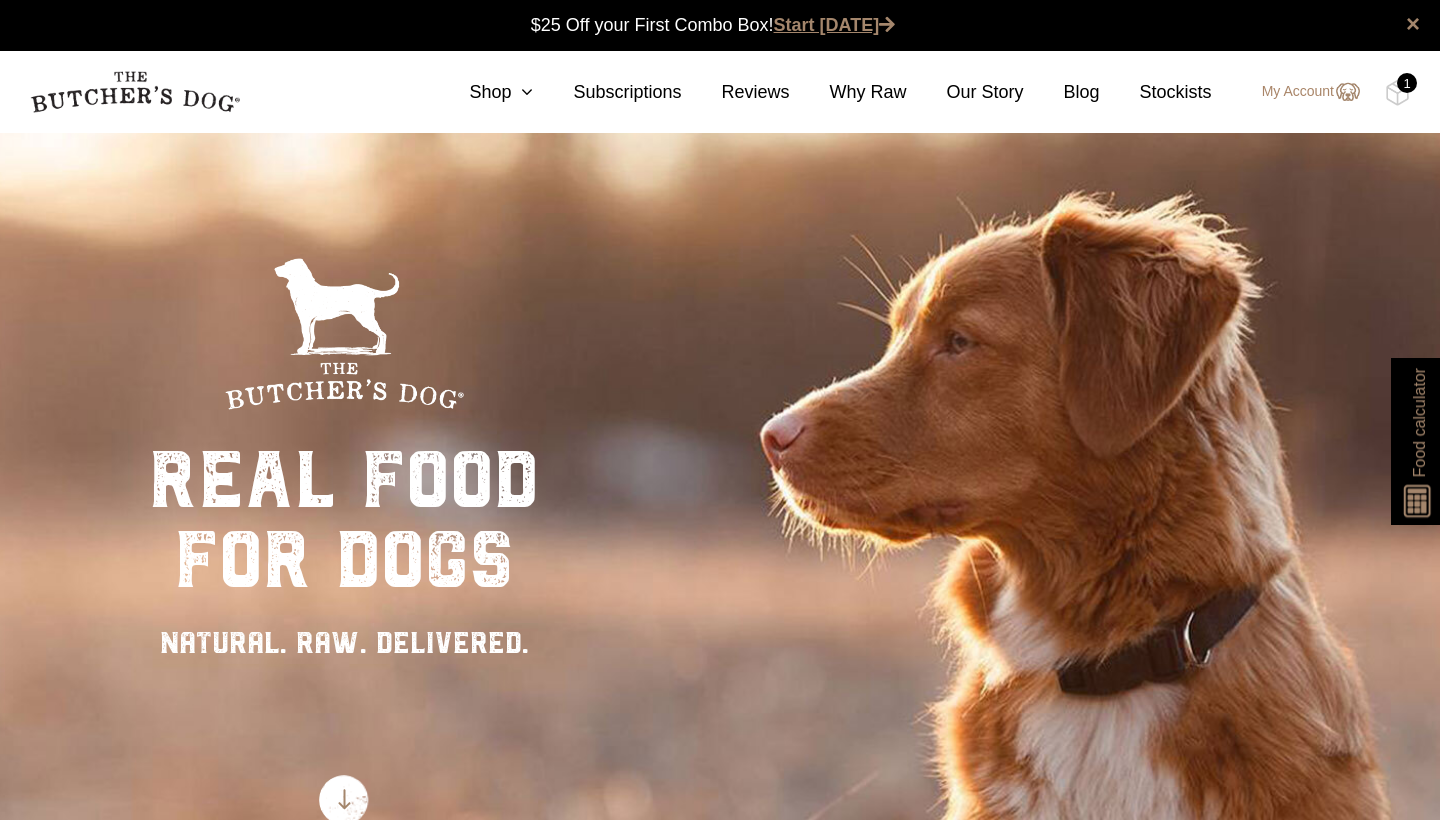 click on "Start [DATE]" at bounding box center (835, 25) 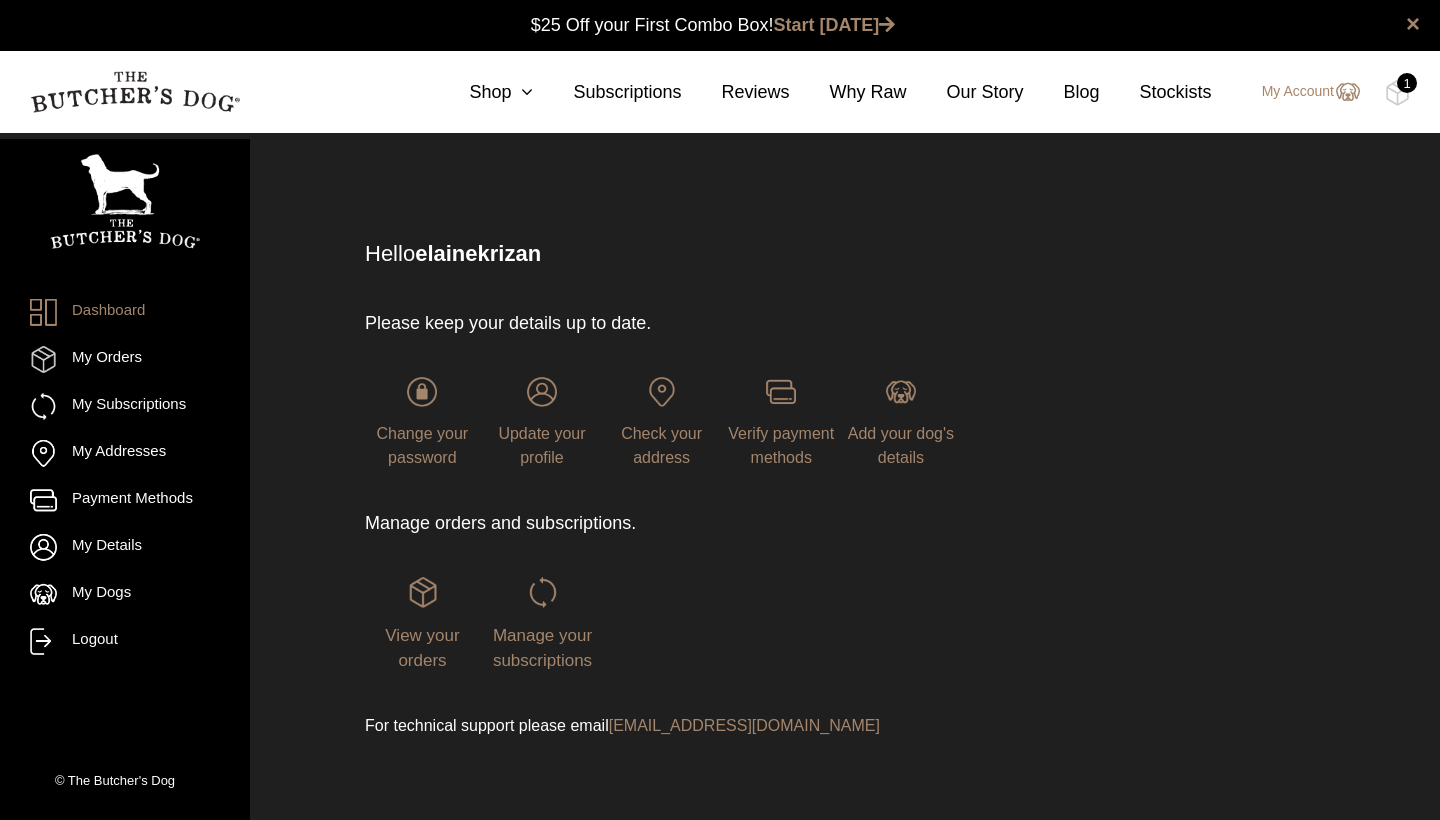 scroll, scrollTop: 0, scrollLeft: 0, axis: both 